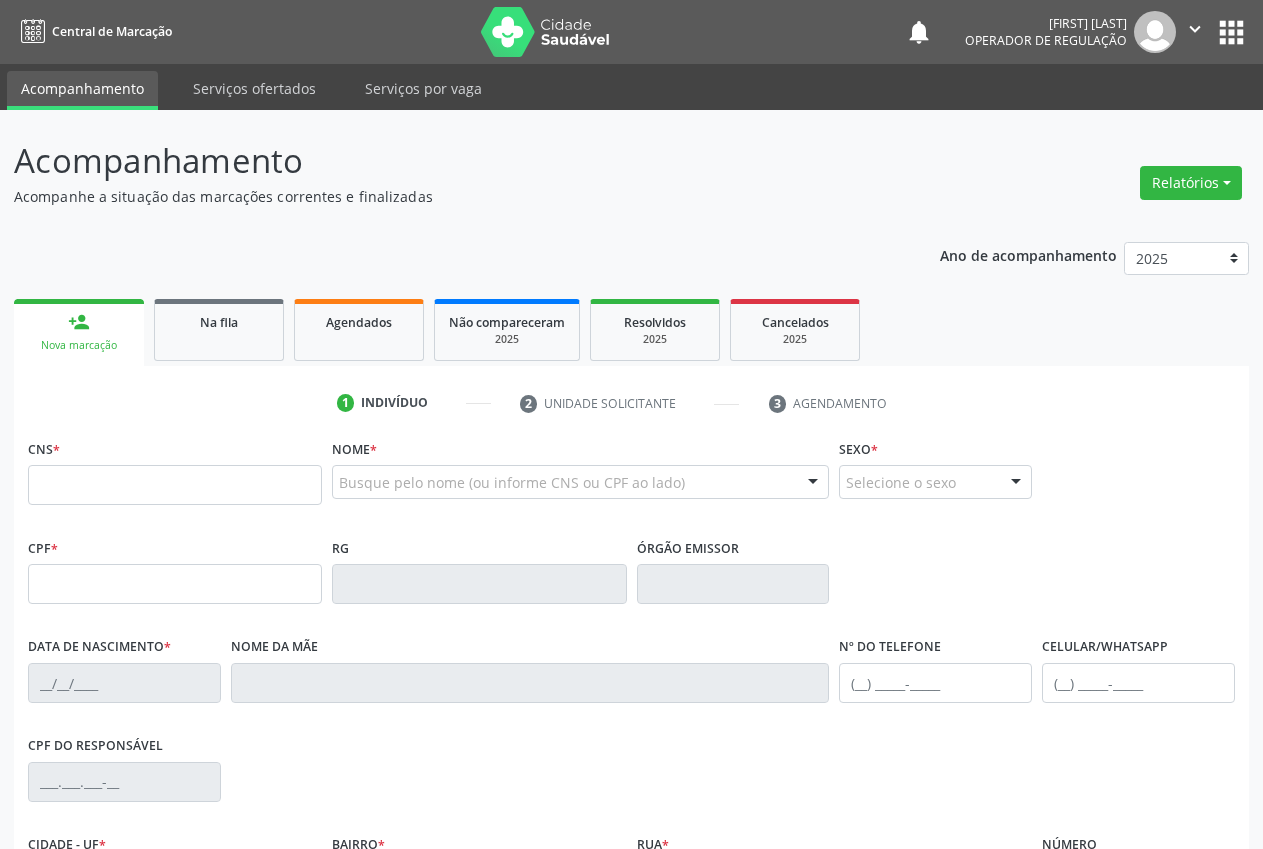 scroll, scrollTop: 0, scrollLeft: 0, axis: both 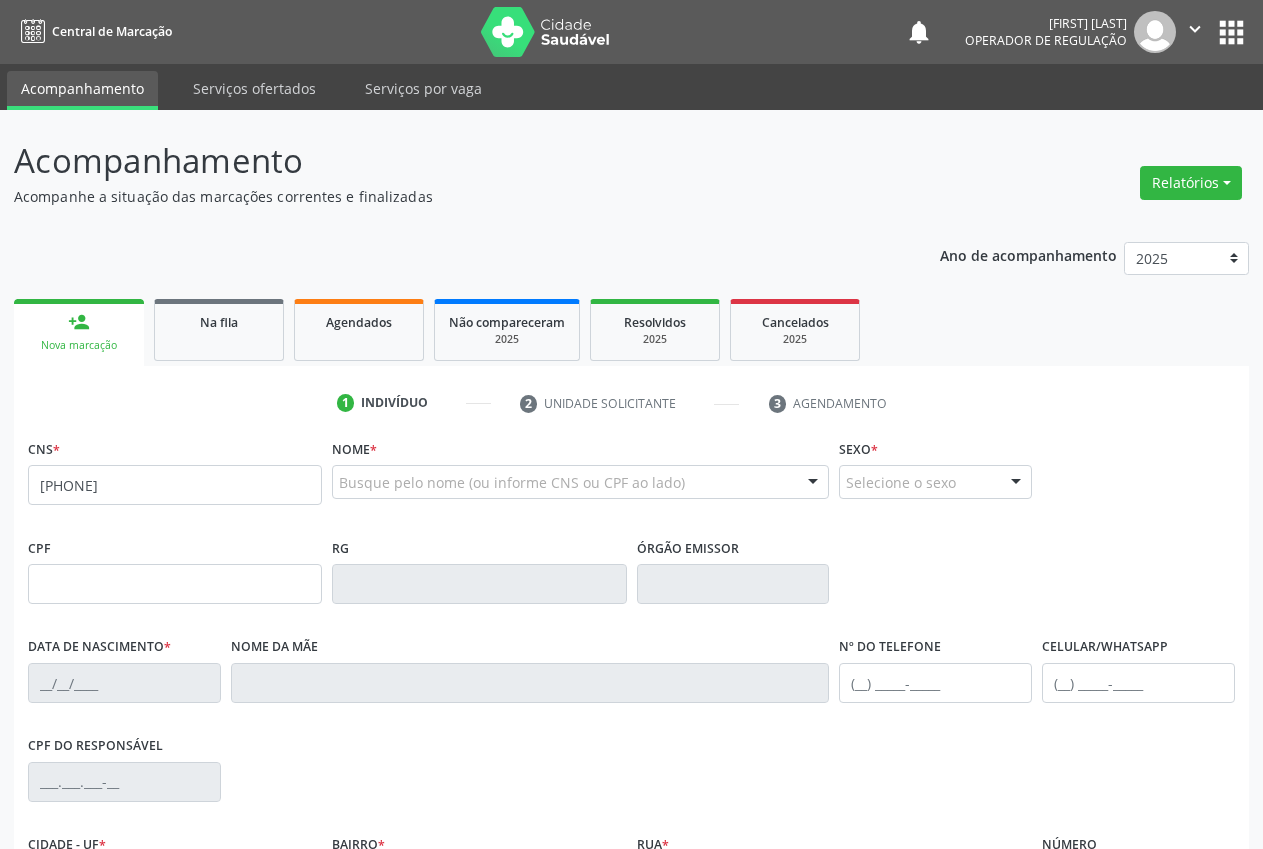 type on "[PHONE]" 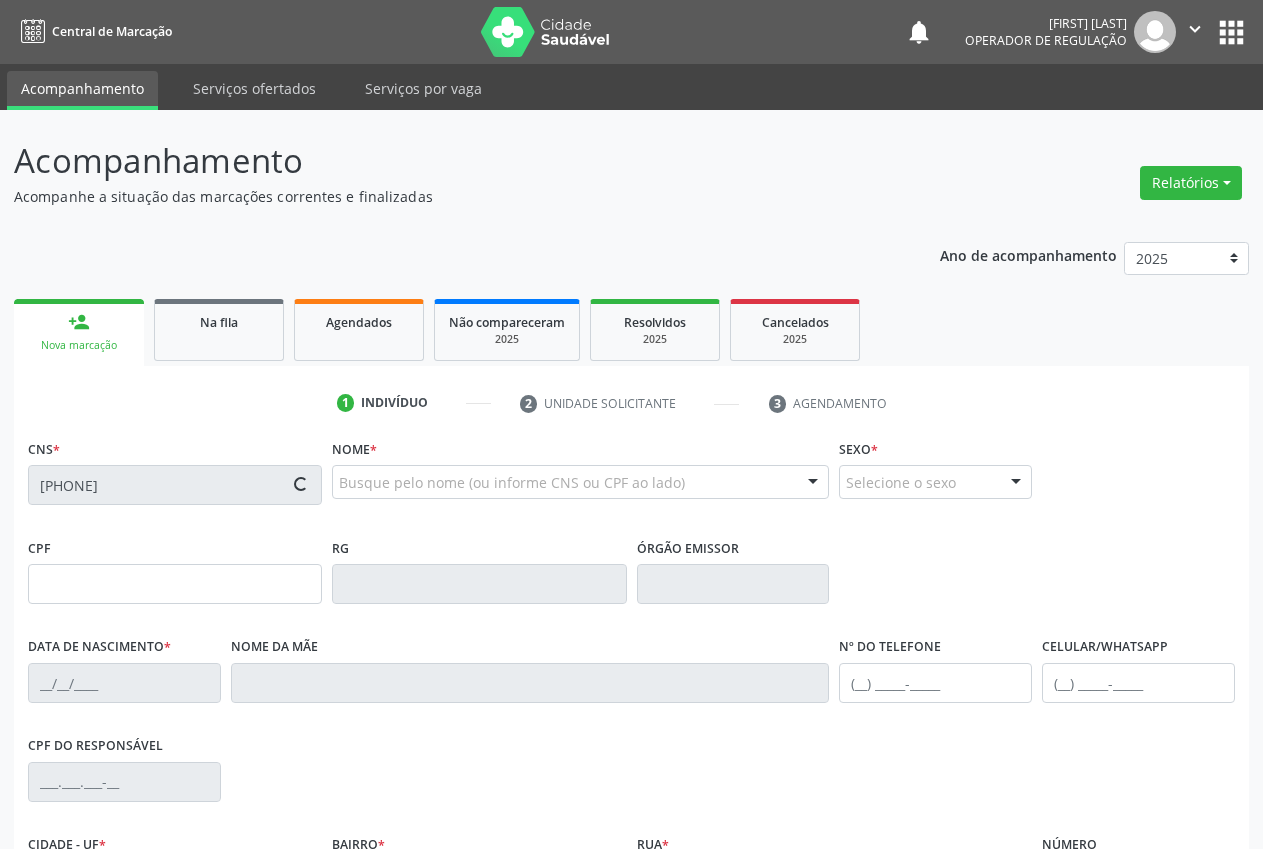 type on "[DATE]" 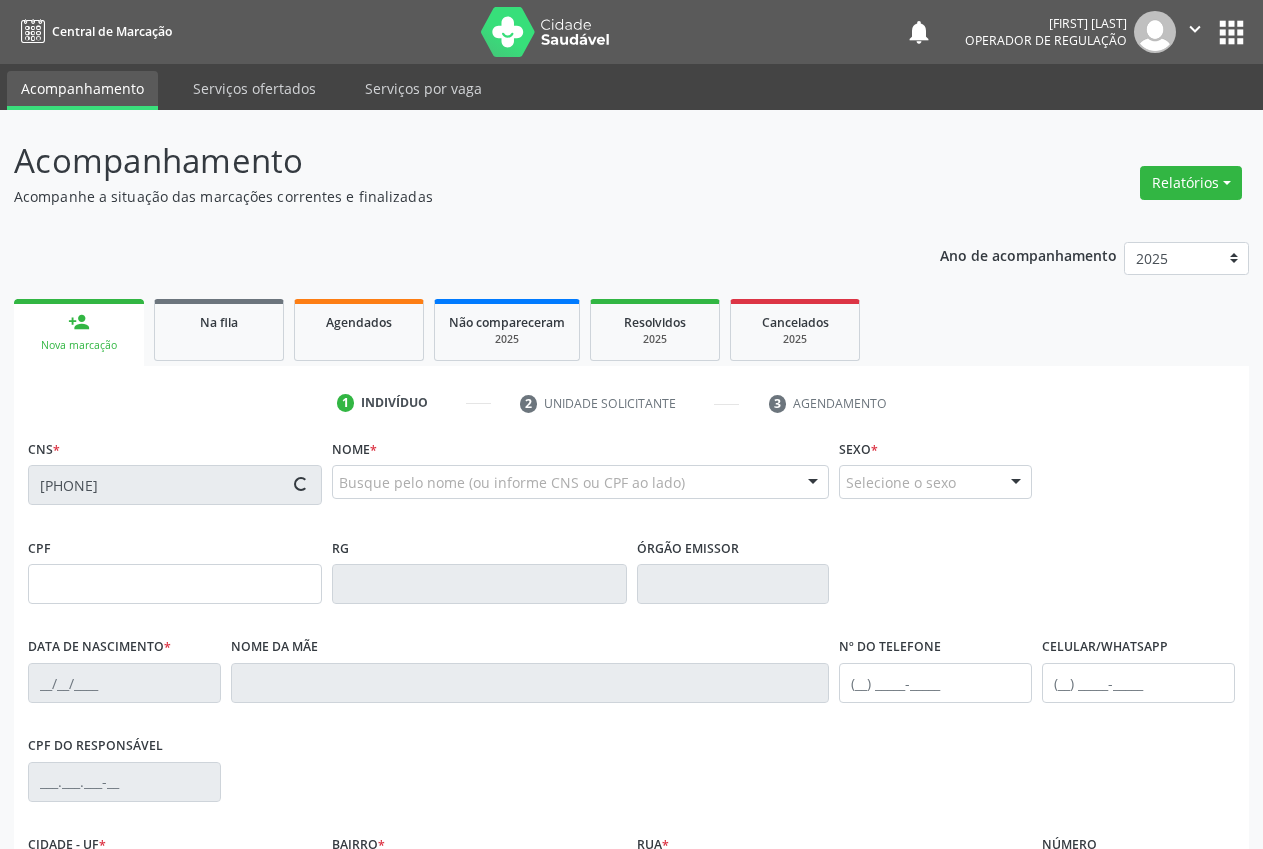 type on "S/N" 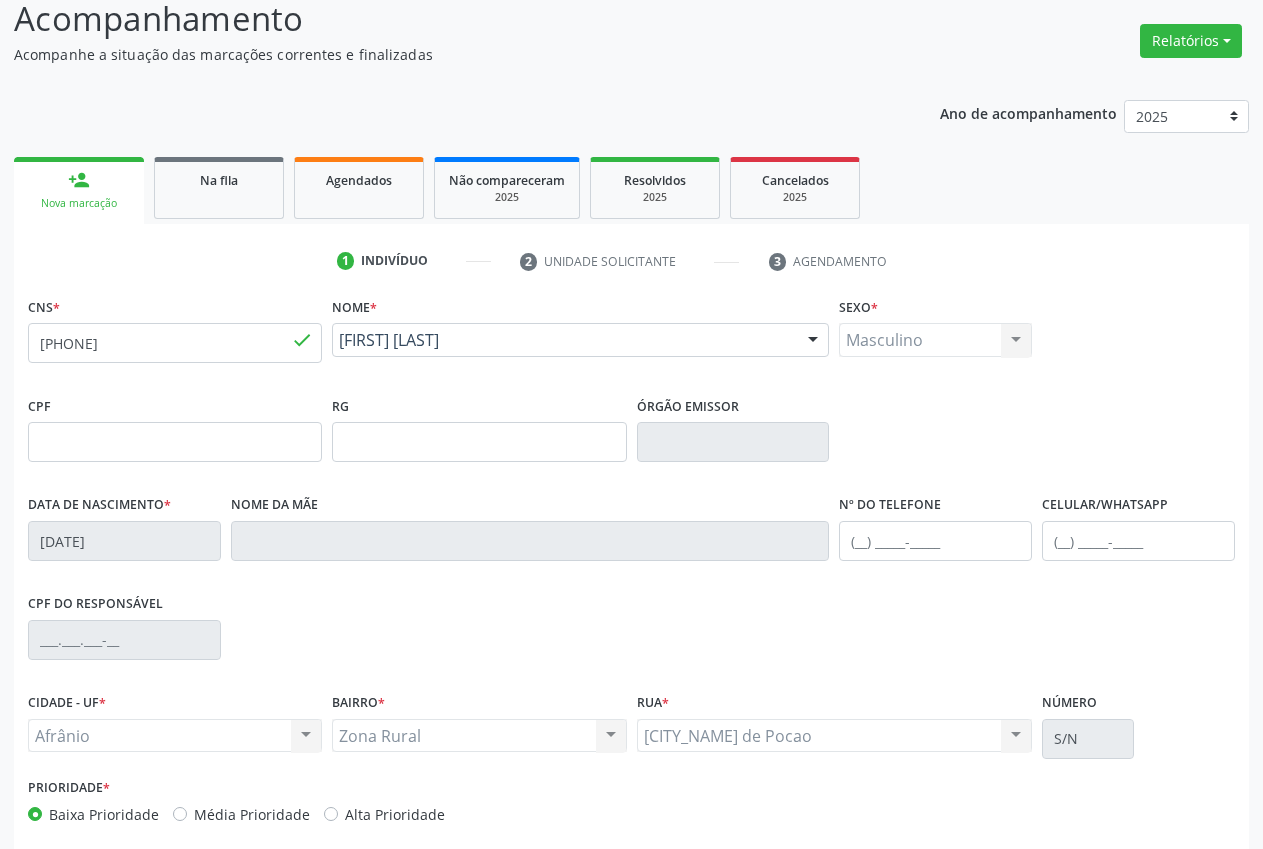 scroll, scrollTop: 235, scrollLeft: 0, axis: vertical 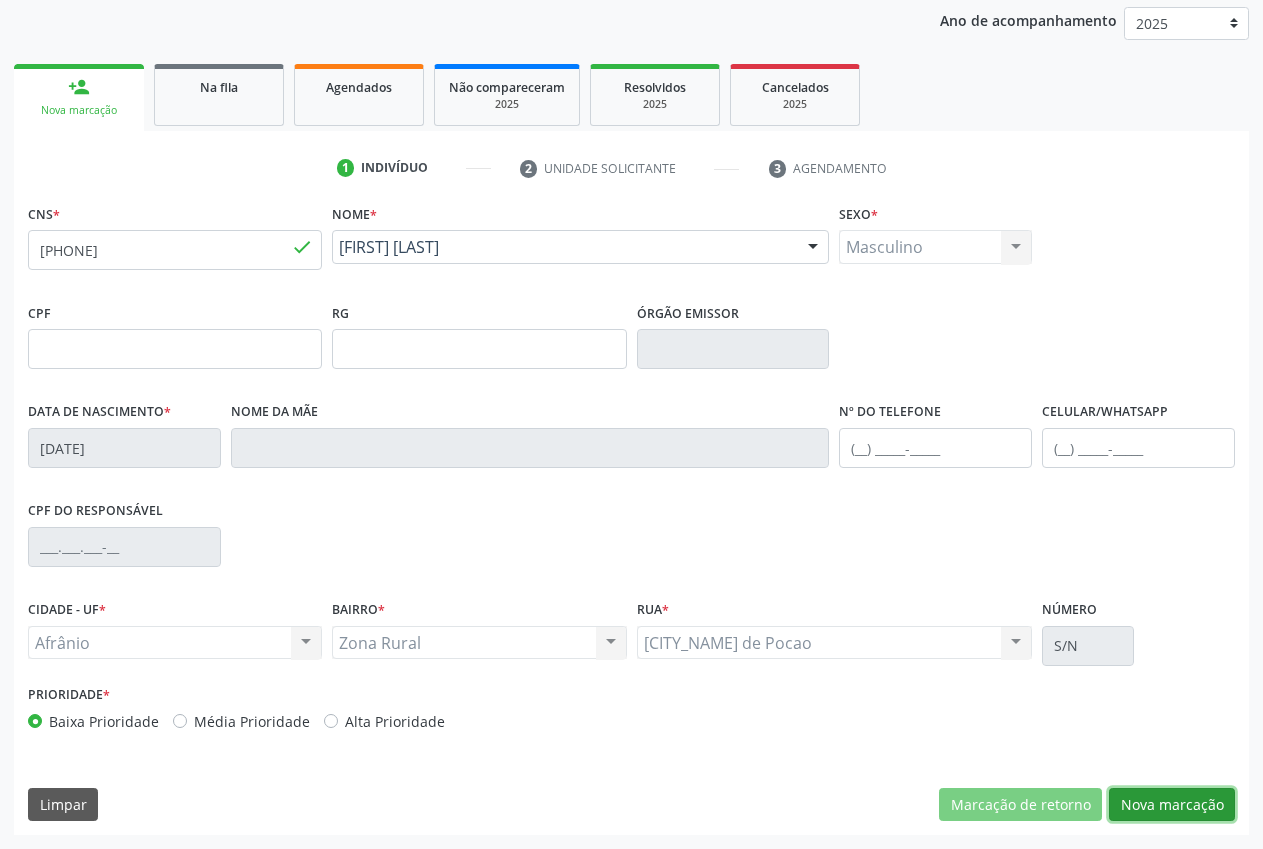 click on "Nova marcação" at bounding box center [1172, 805] 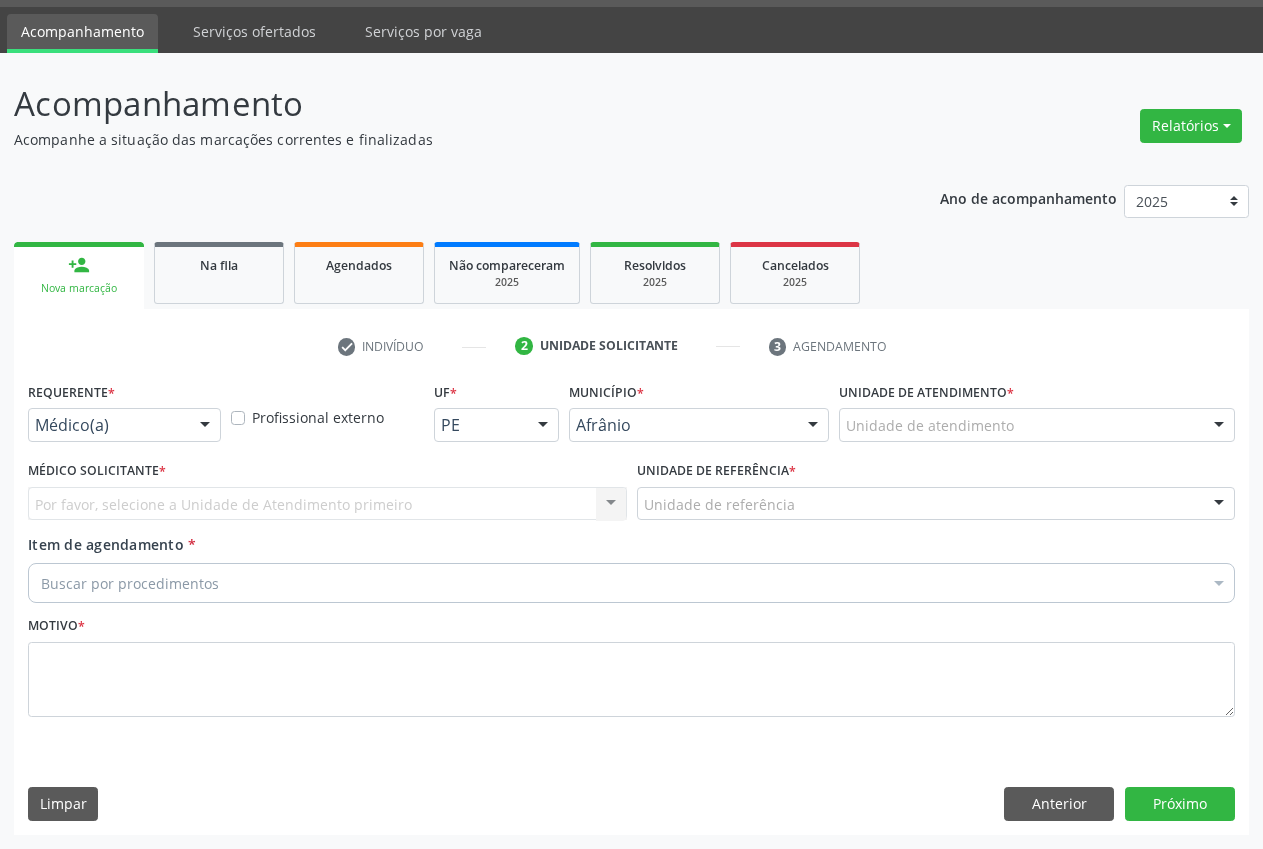 scroll, scrollTop: 57, scrollLeft: 0, axis: vertical 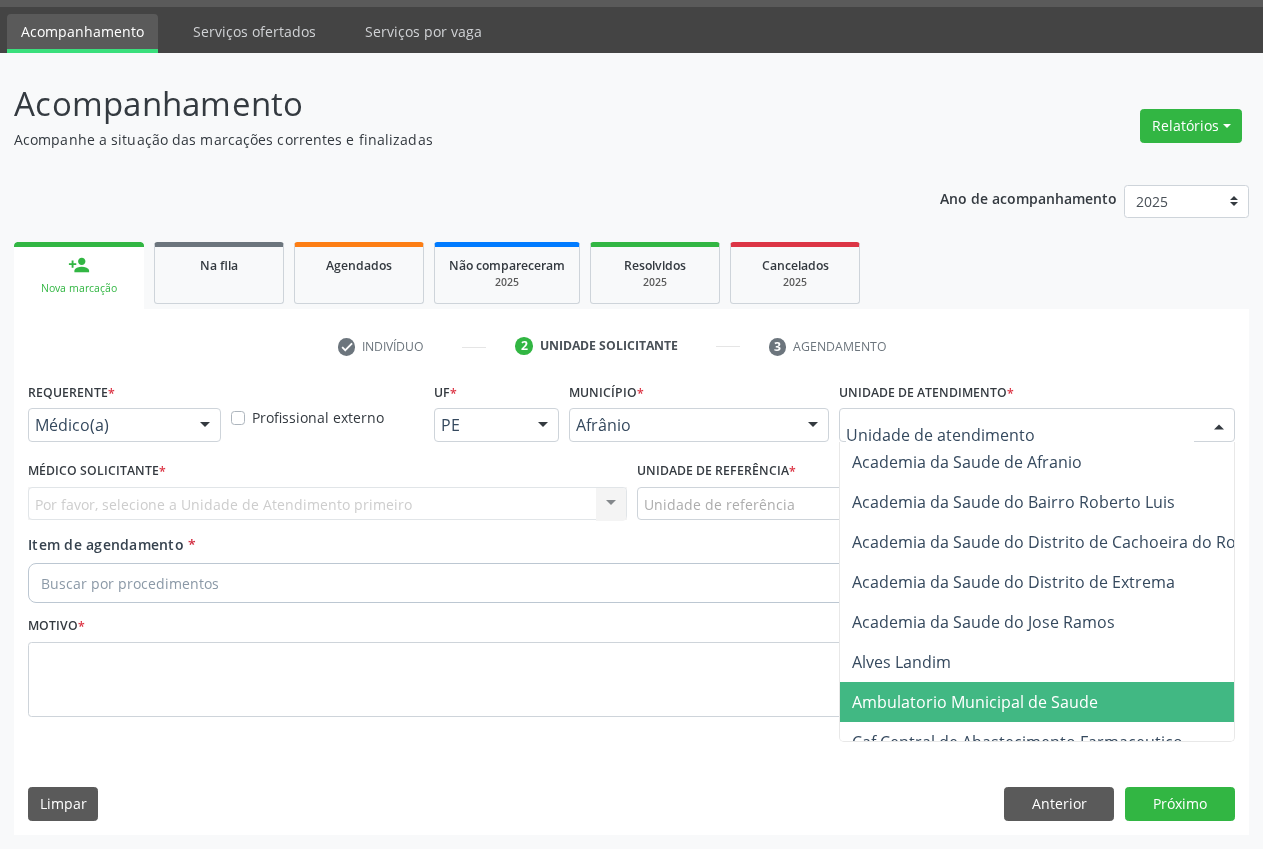 click on "Ambulatorio Municipal de Saude" at bounding box center (975, 702) 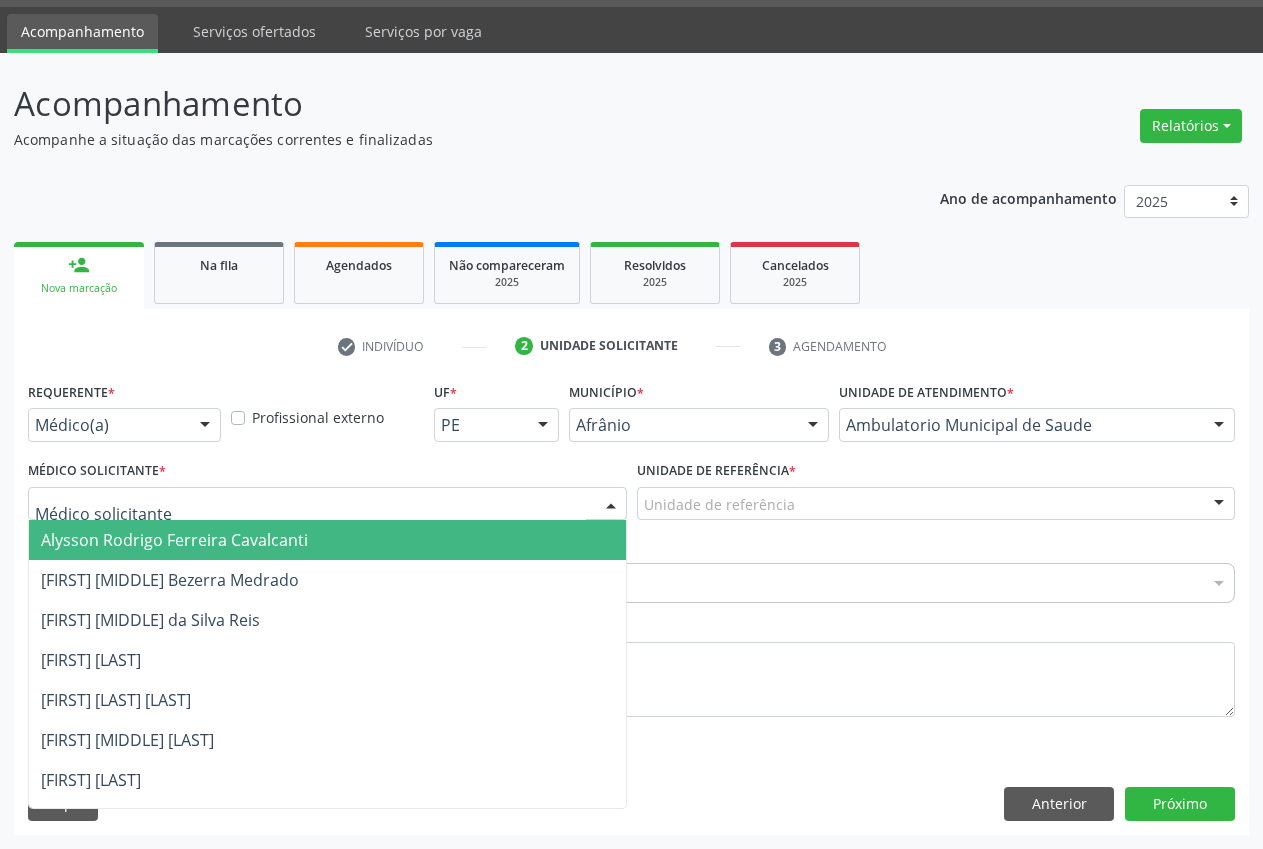click at bounding box center (327, 504) 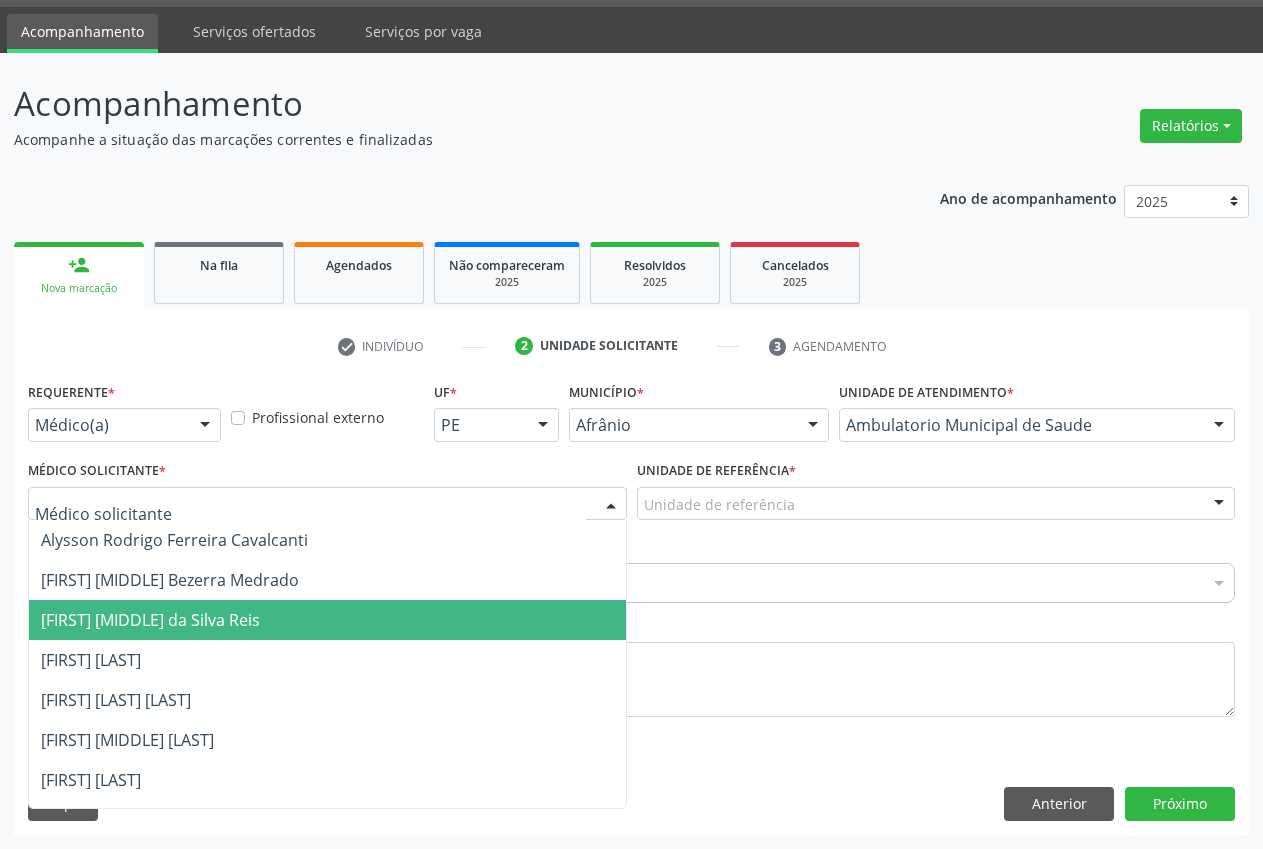 click on "[FIRST] [MIDDLE] da Silva Reis" at bounding box center [327, 620] 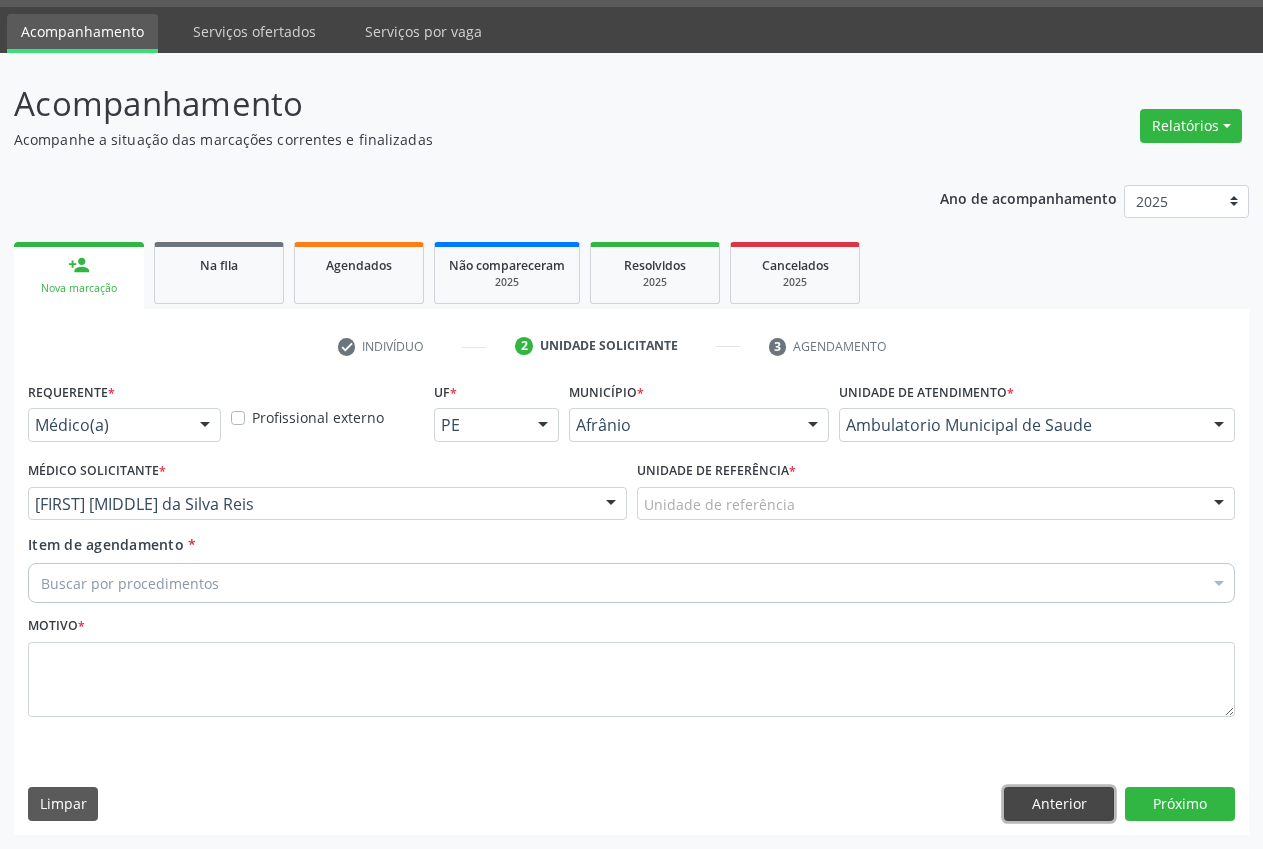 click on "Anterior" at bounding box center (1059, 804) 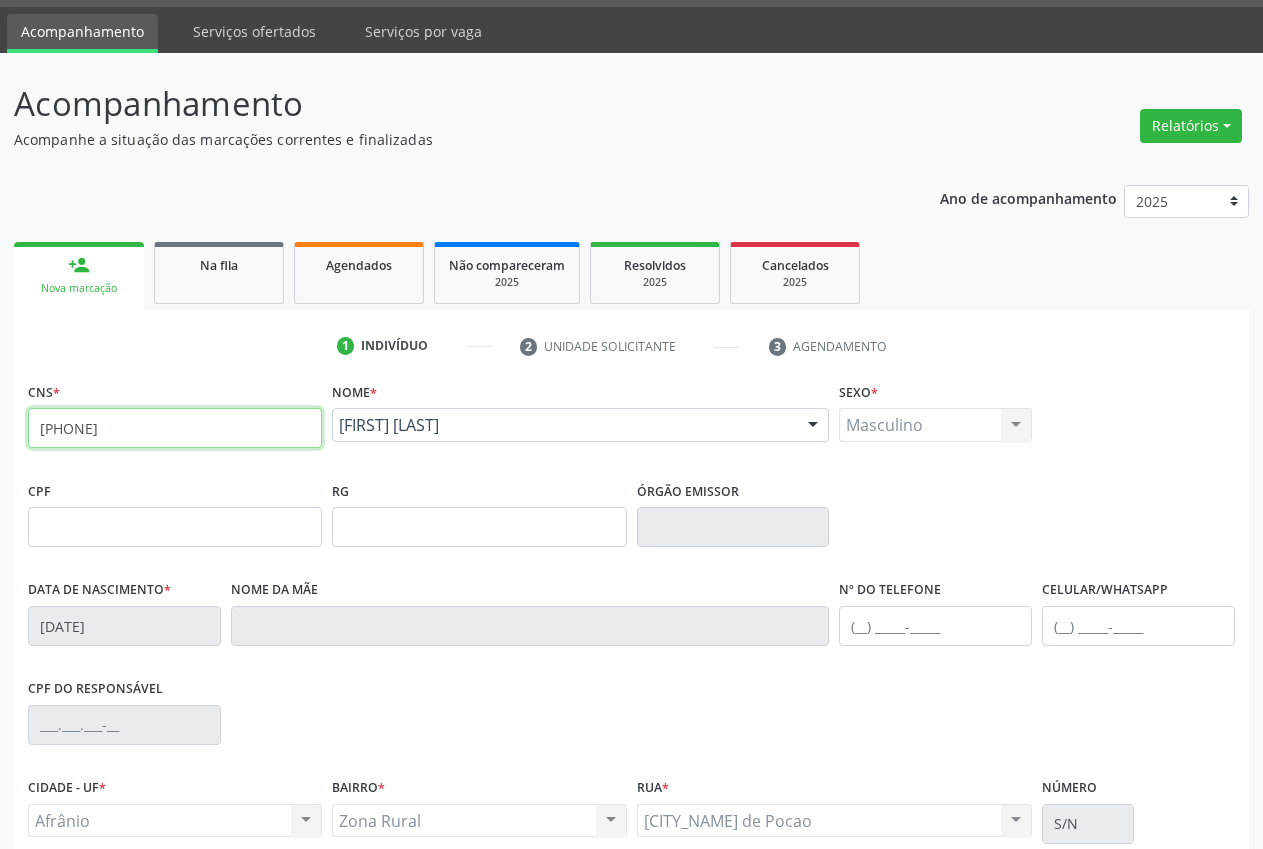 drag, startPoint x: 198, startPoint y: 439, endPoint x: 25, endPoint y: 436, distance: 173.02602 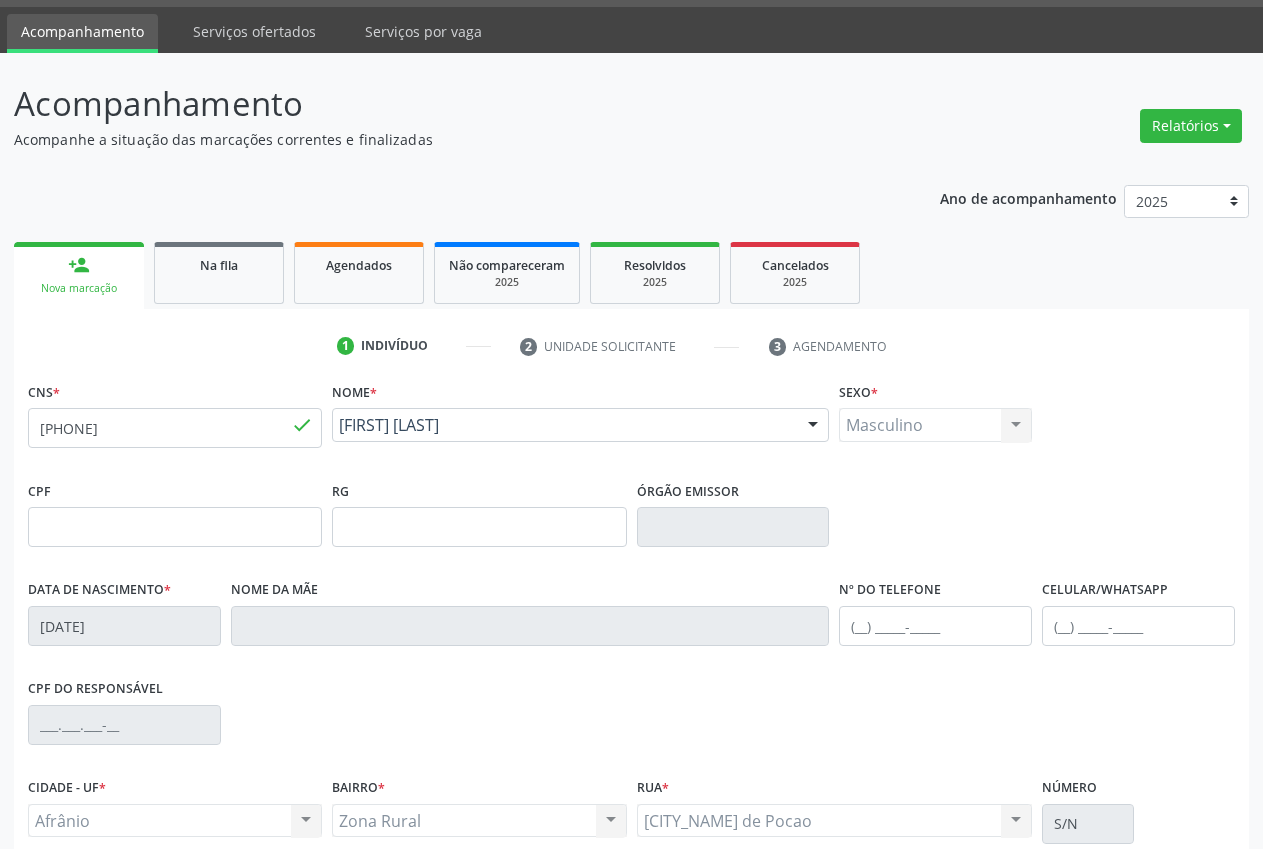 click on "Agendados" at bounding box center (359, 265) 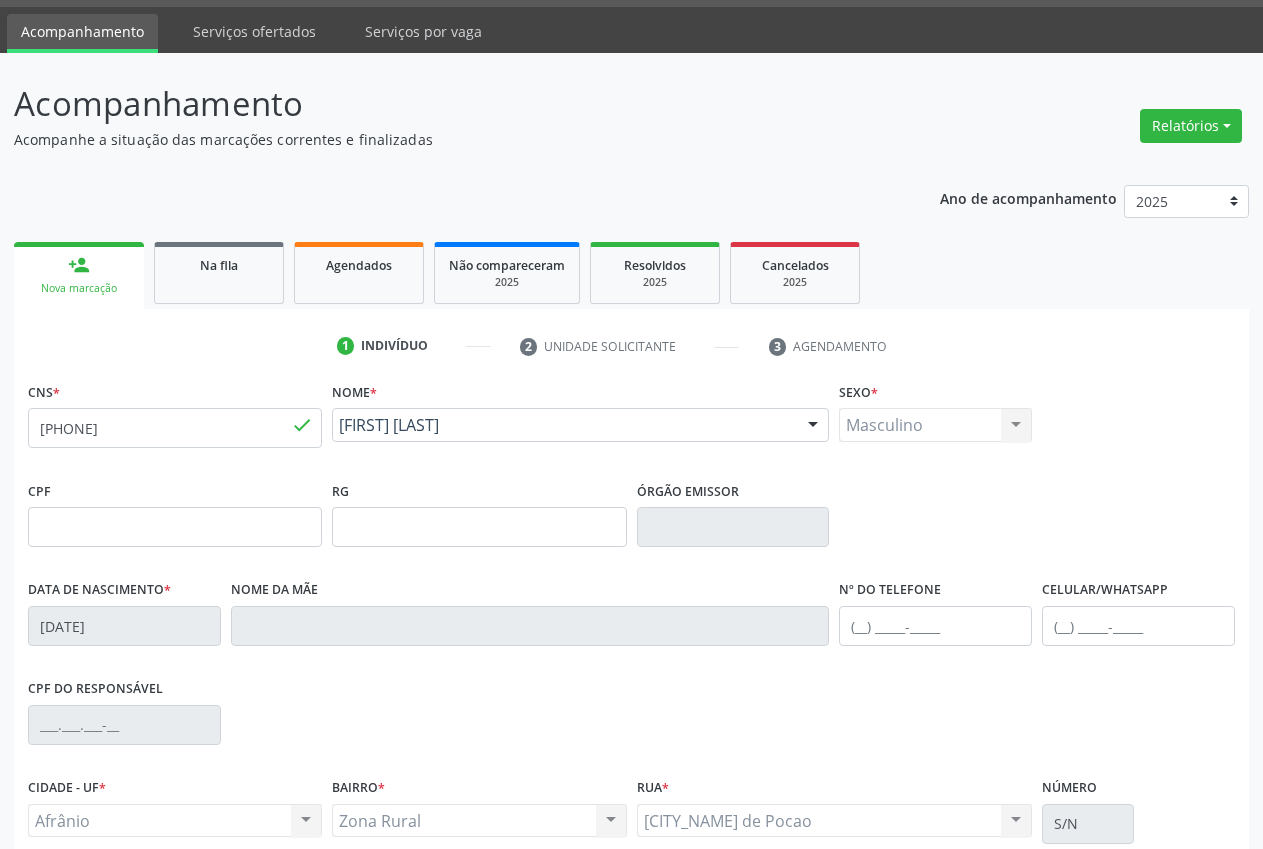 click on "Ano de acompanhamento
2025 2024 2023 2022 2021 2020 2019 2018
person_add
Nova marcação
Na fila   Agendados   Não compareceram
2025
Resolvidos
2025
Cancelados
2025
1
Indivíduo
2
Unidade solicitante
3
Agendamento
CNS
*
[PHONE]       done
Nome
*
[FIRST] [LAST]
[FIRST] [LAST]
CNS:
[PHONE]
CPF:    --   Nascimento:
[DATE]
Nenhum resultado encontrado para: "   "
Digite o nome
Sexo
*
Masculino         Masculino   Feminino
Nenhum resultado encontrado para: "   "
Não há nenhuma opção para ser exibida.
CPF
RG
Órgão emissor
Data de nascimento" at bounding box center [631, 592] 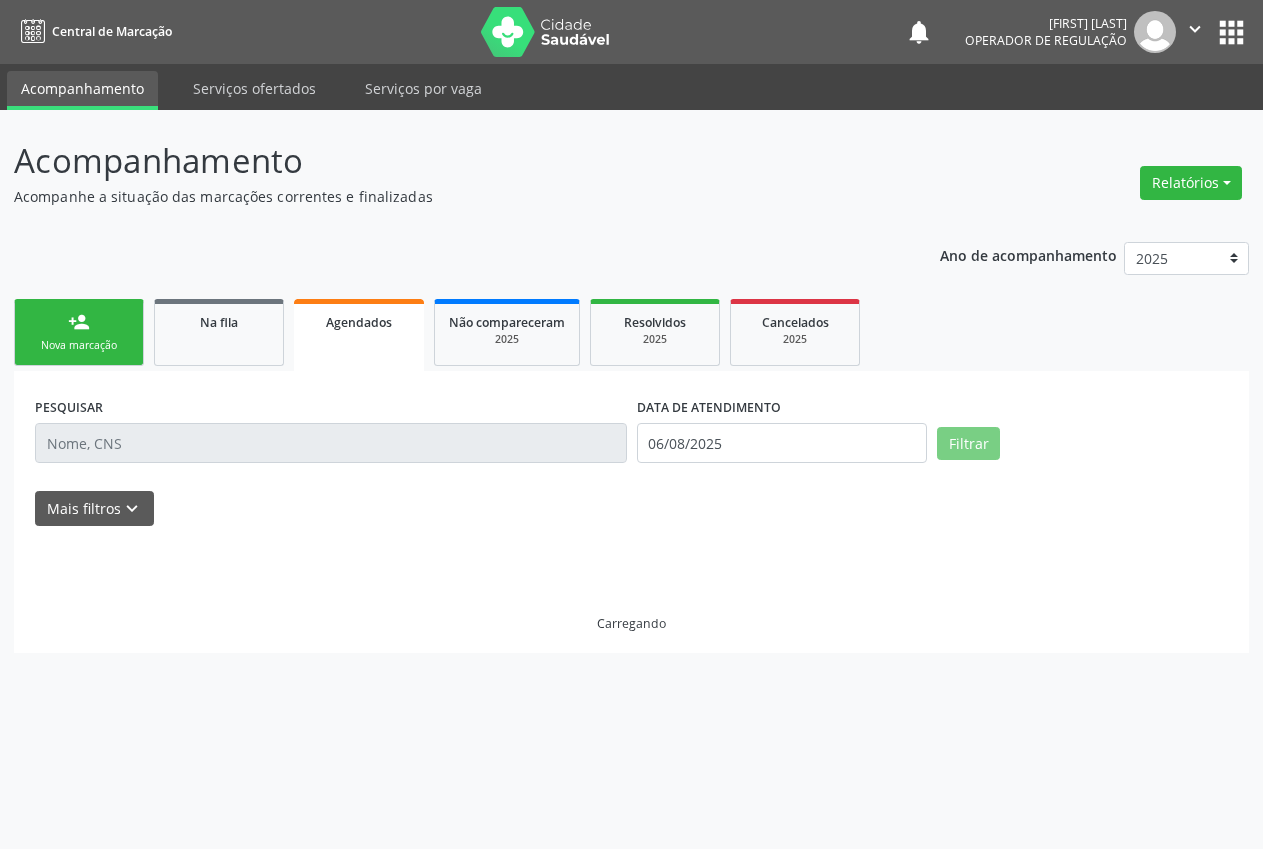 scroll, scrollTop: 0, scrollLeft: 0, axis: both 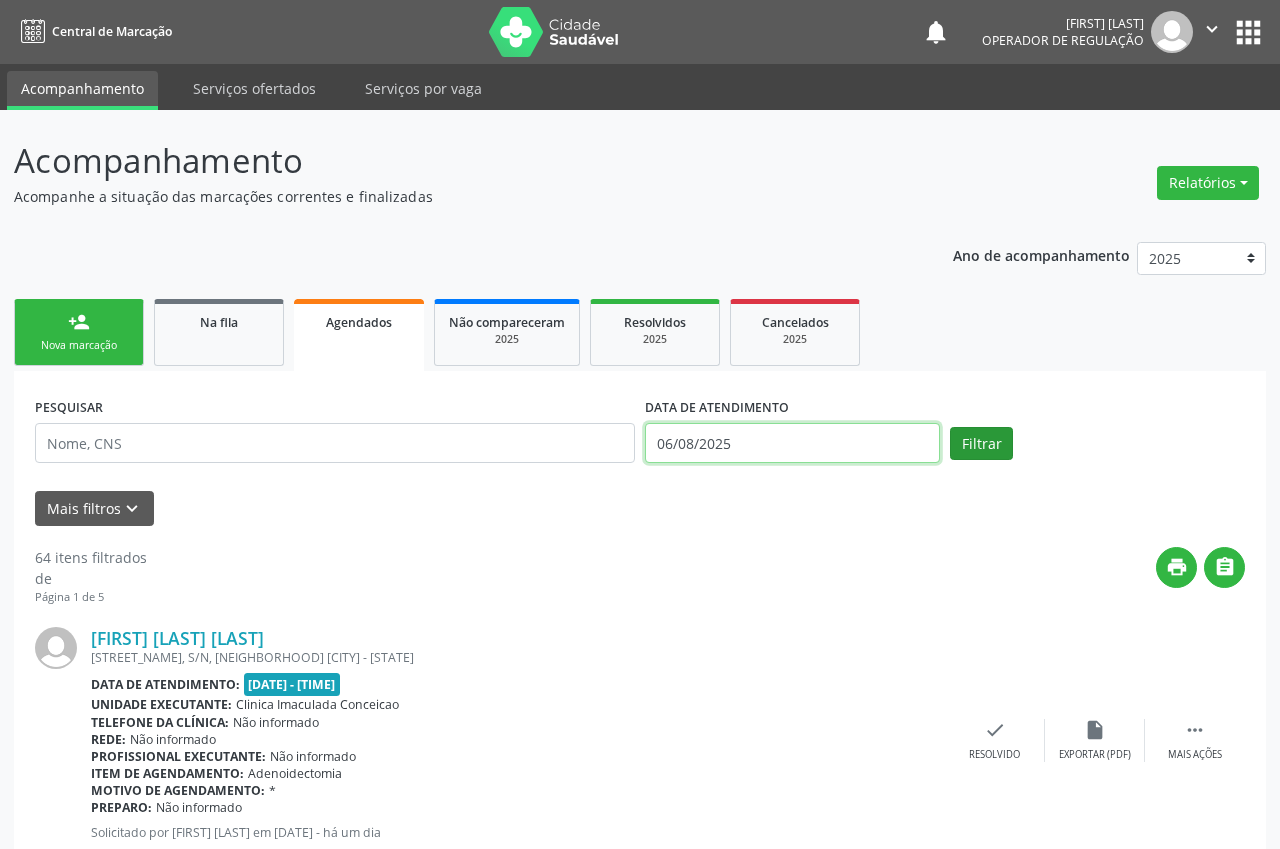 click on "06/08/2025" at bounding box center (792, 443) 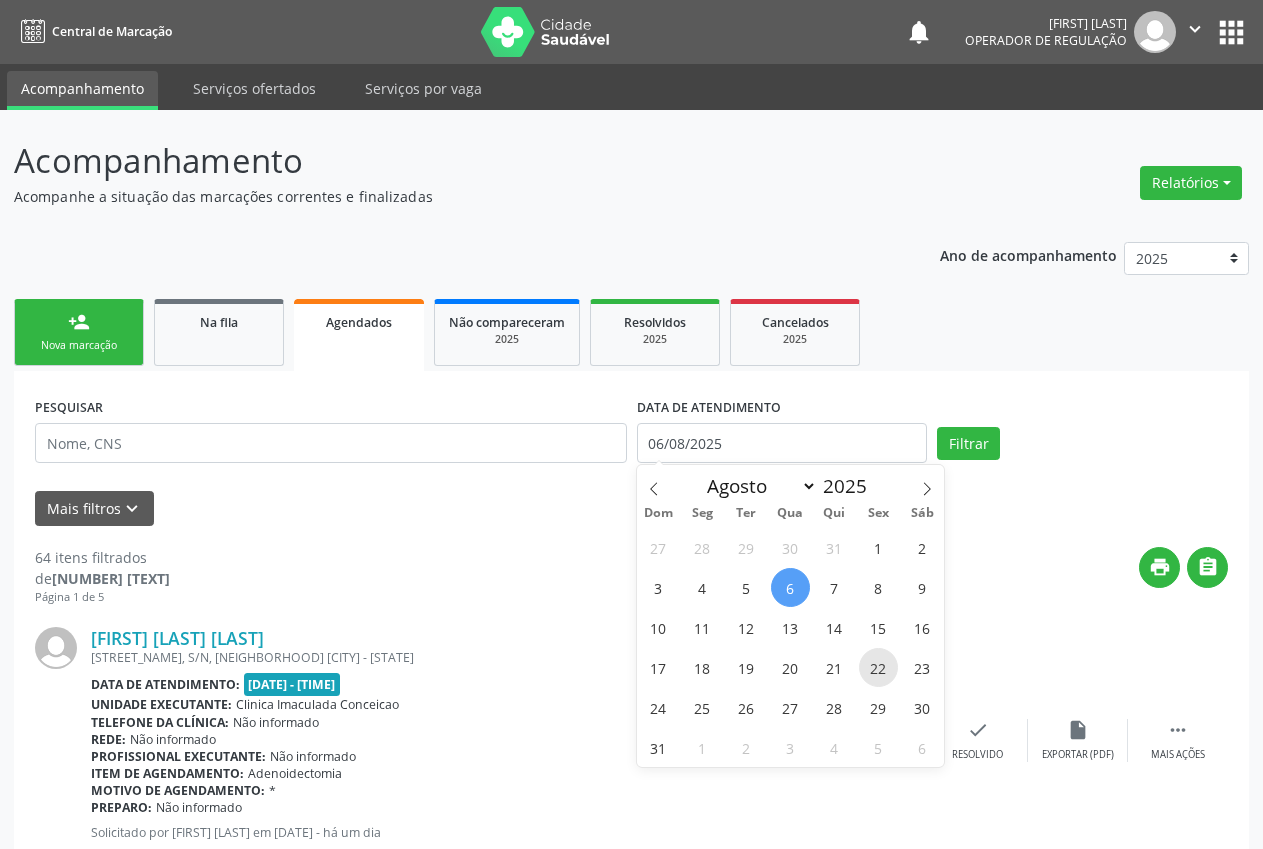 click on "22" at bounding box center (878, 667) 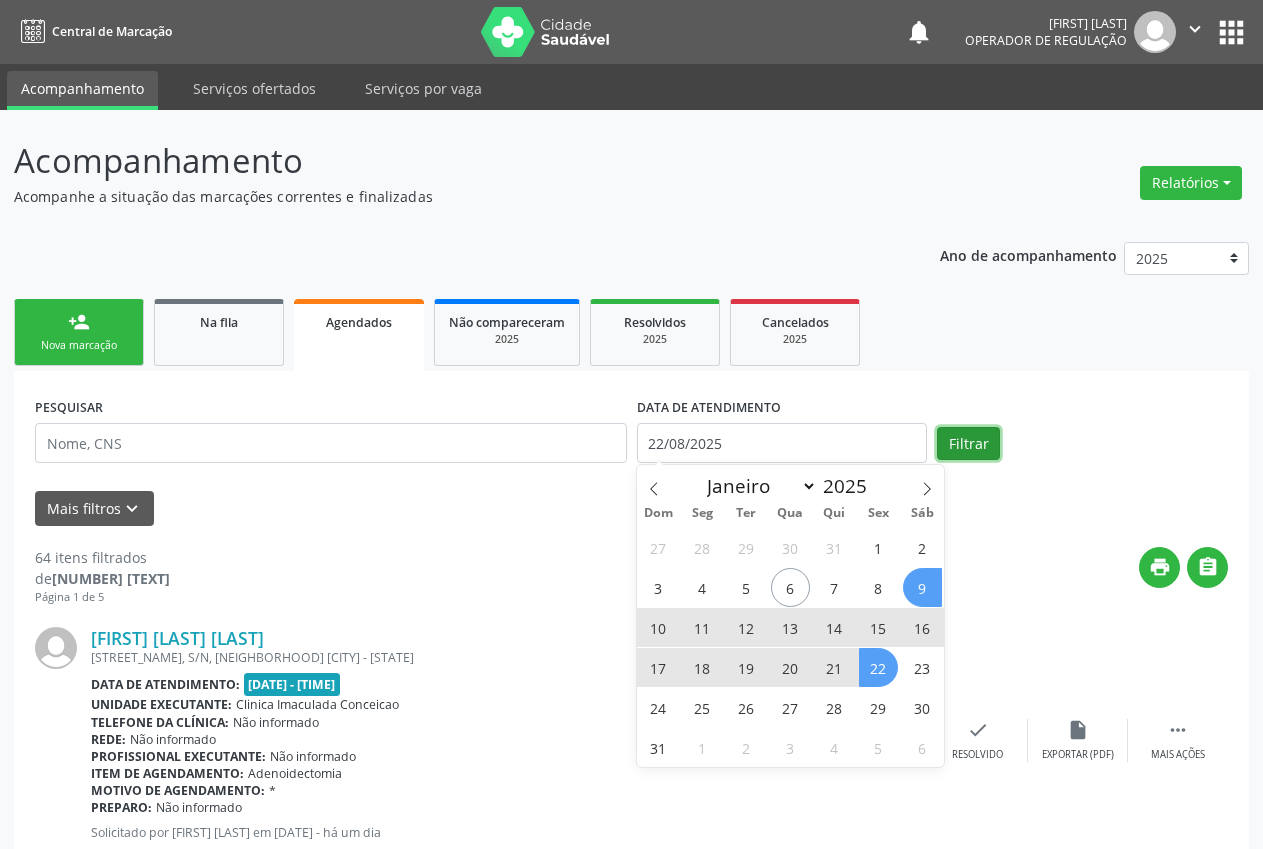 click on "Filtrar" at bounding box center [968, 444] 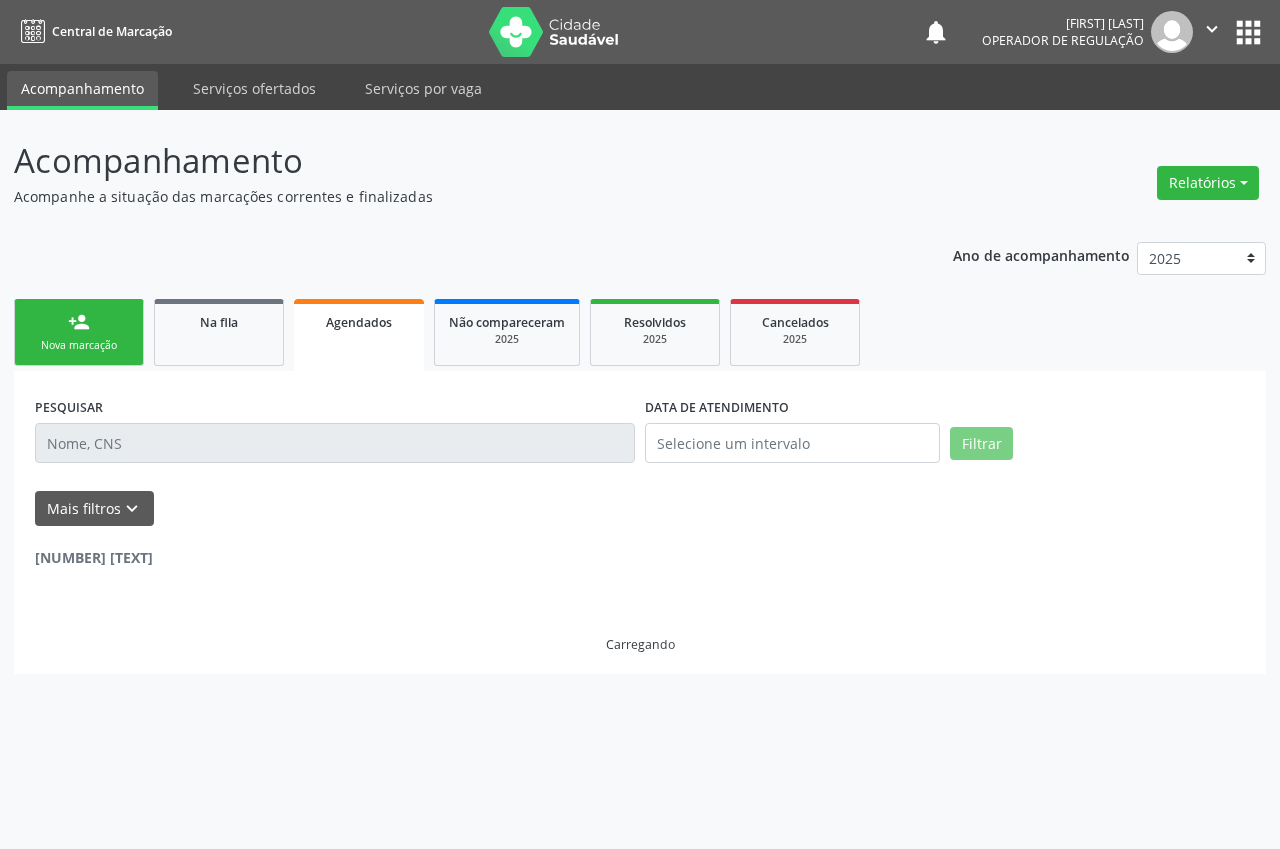 click at bounding box center (335, 443) 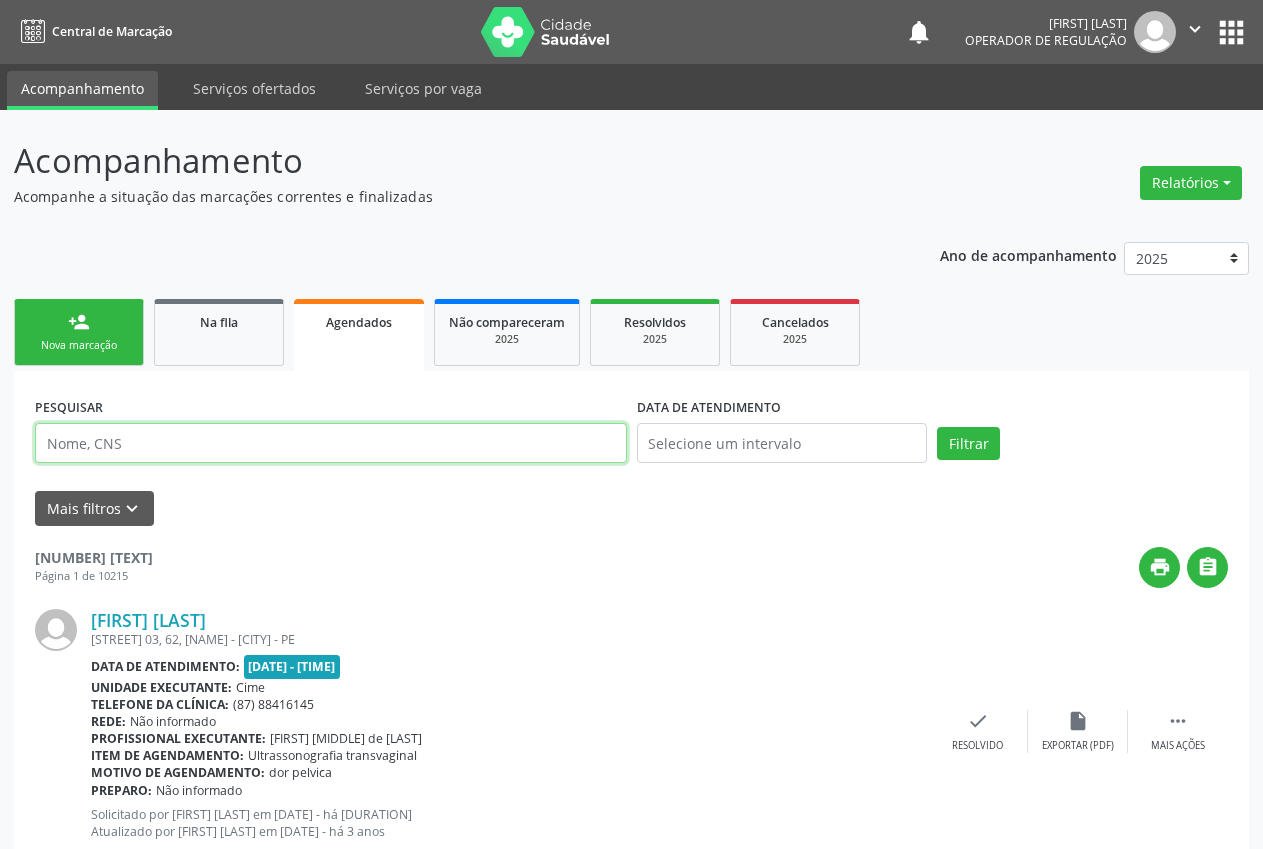 click at bounding box center [331, 443] 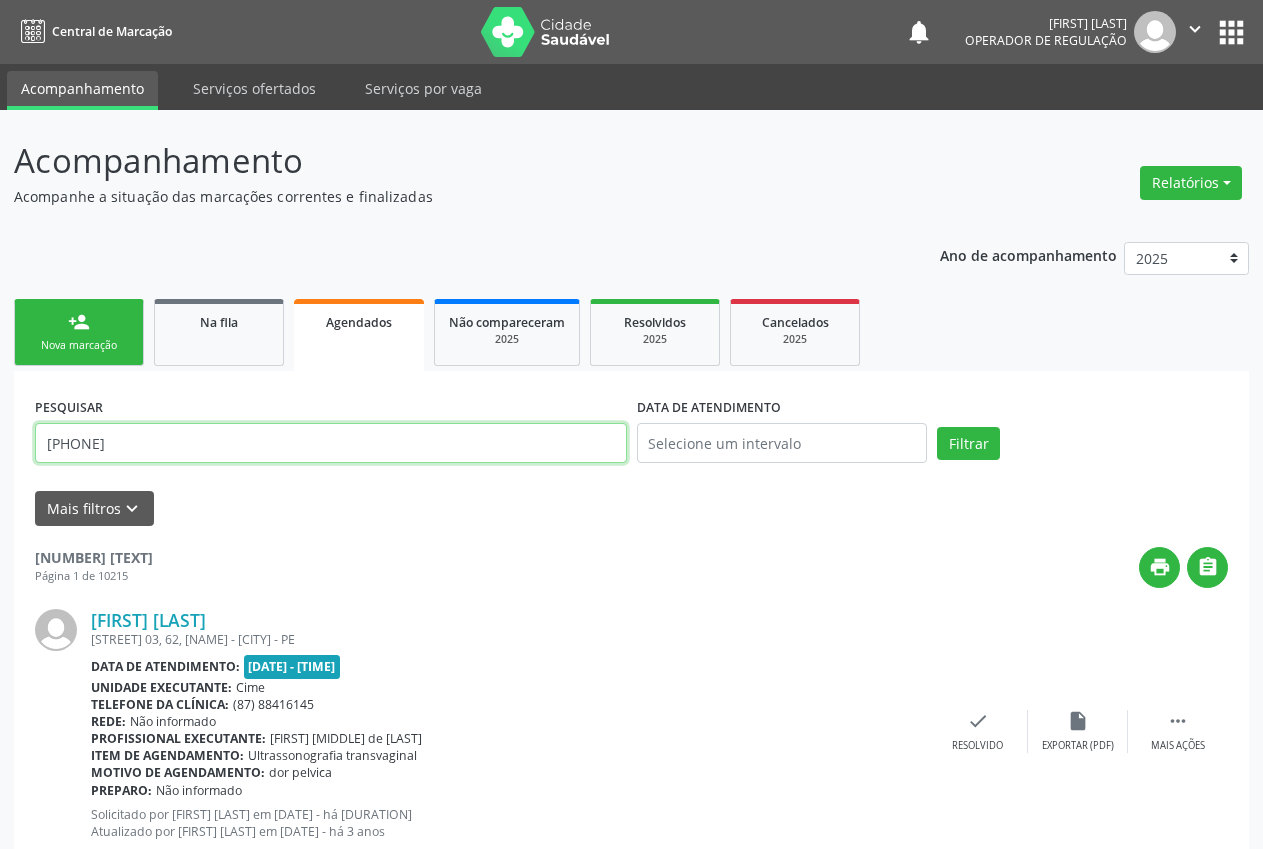 type on "[PHONE]" 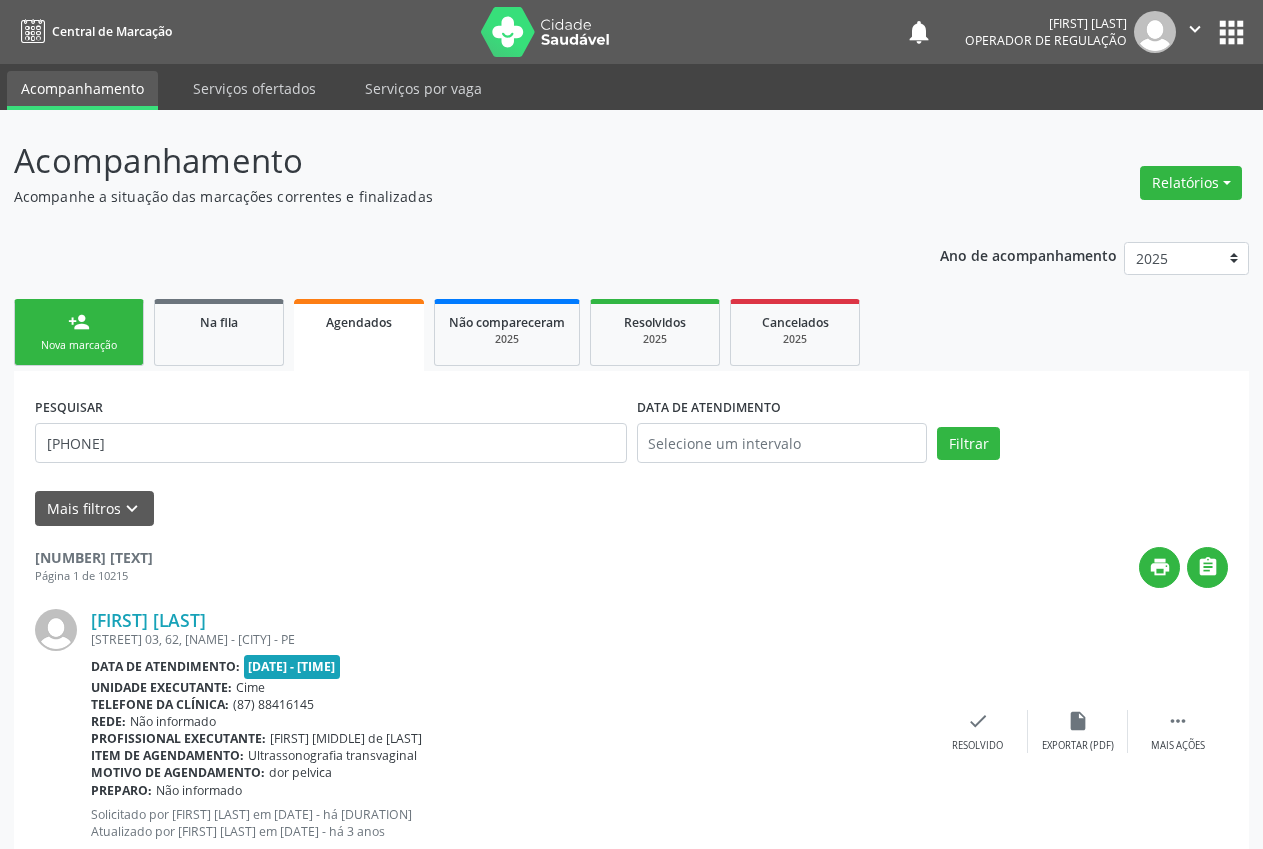 click on "print   " at bounding box center [690, 567] 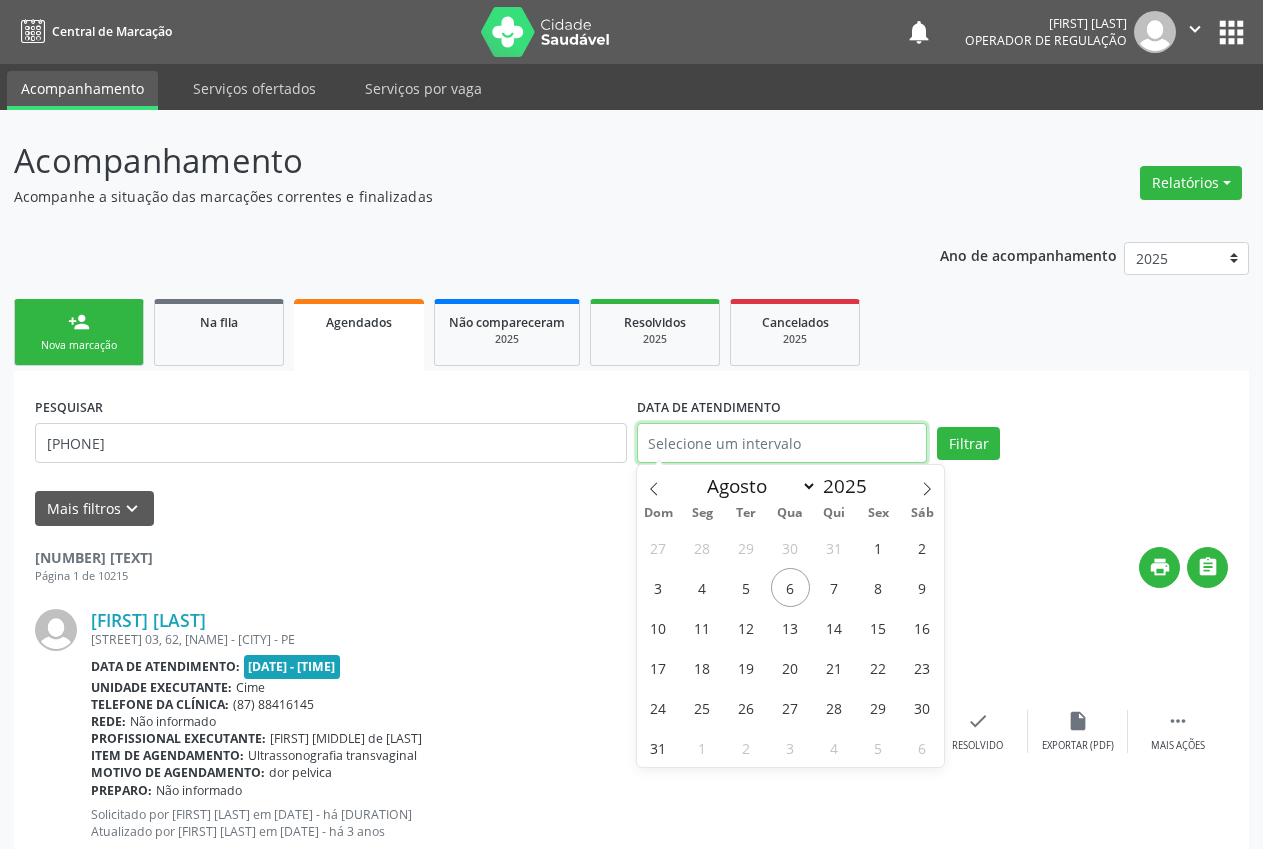 click on "Central de Marcação
notifications
[FIRST] [MIDDLE] [LAST]
Operador de regulação

Configurações
Sair
apps
Acompanhamento
Serviços ofertados
Serviços por vaga
Acompanhamento
Acompanhamento
Acompanhamento
Consolidado
Procedimentos realizados
Ano de acompanhamento
2025 2024 2023 2022 2021 2020 2019 2018
person_add
Nova marcação
Na fila   Agendados   Não compareceram
2025
Resolvidos
2025
Cancelados
2025
PESQUISAR
[PHONE]
DATA DE ATENDIMENTO
Filtrar
UNIDADE DE REFERÊNCIA
Selecione uma UBS
Todas as UBS   ESF de Extrema   ESF de Barra das Melancias" at bounding box center [631, 424] 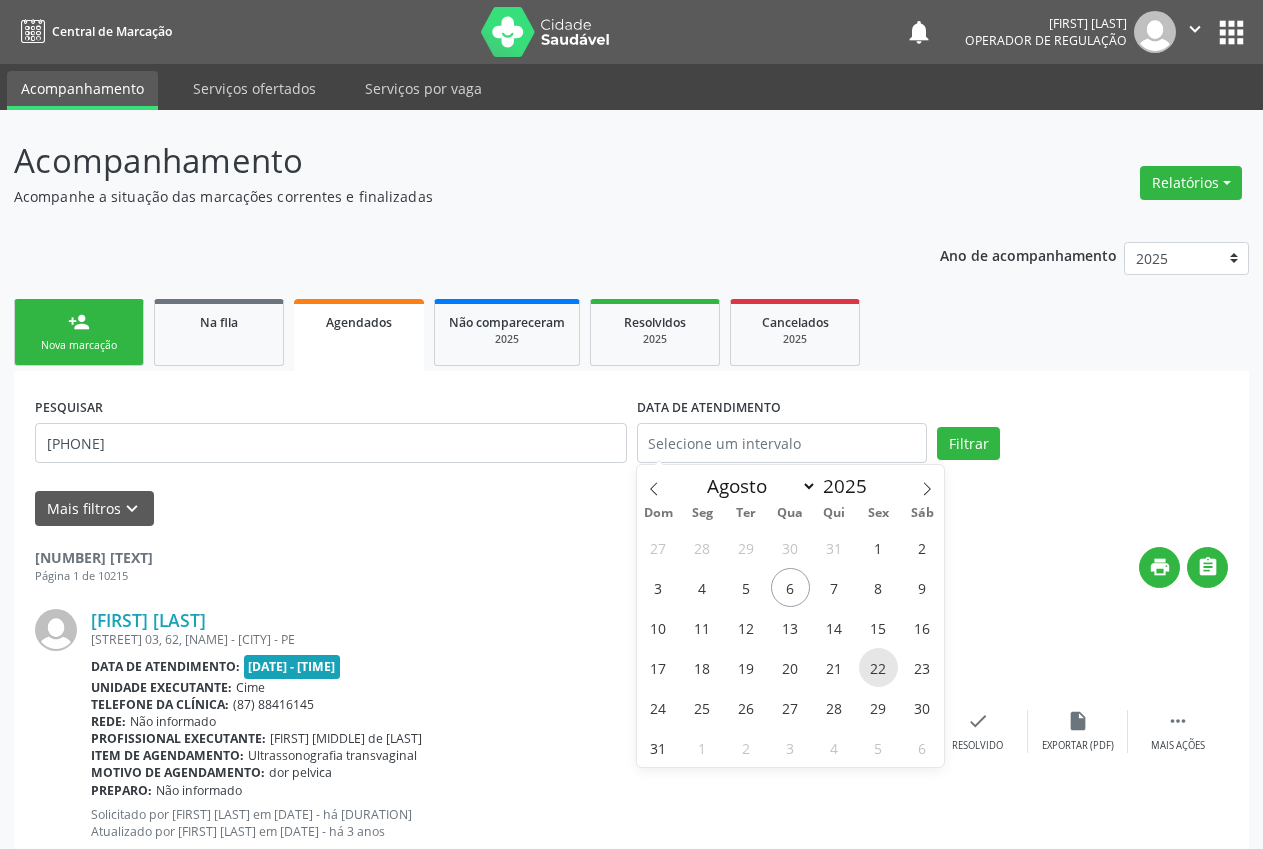 click on "22" at bounding box center [878, 667] 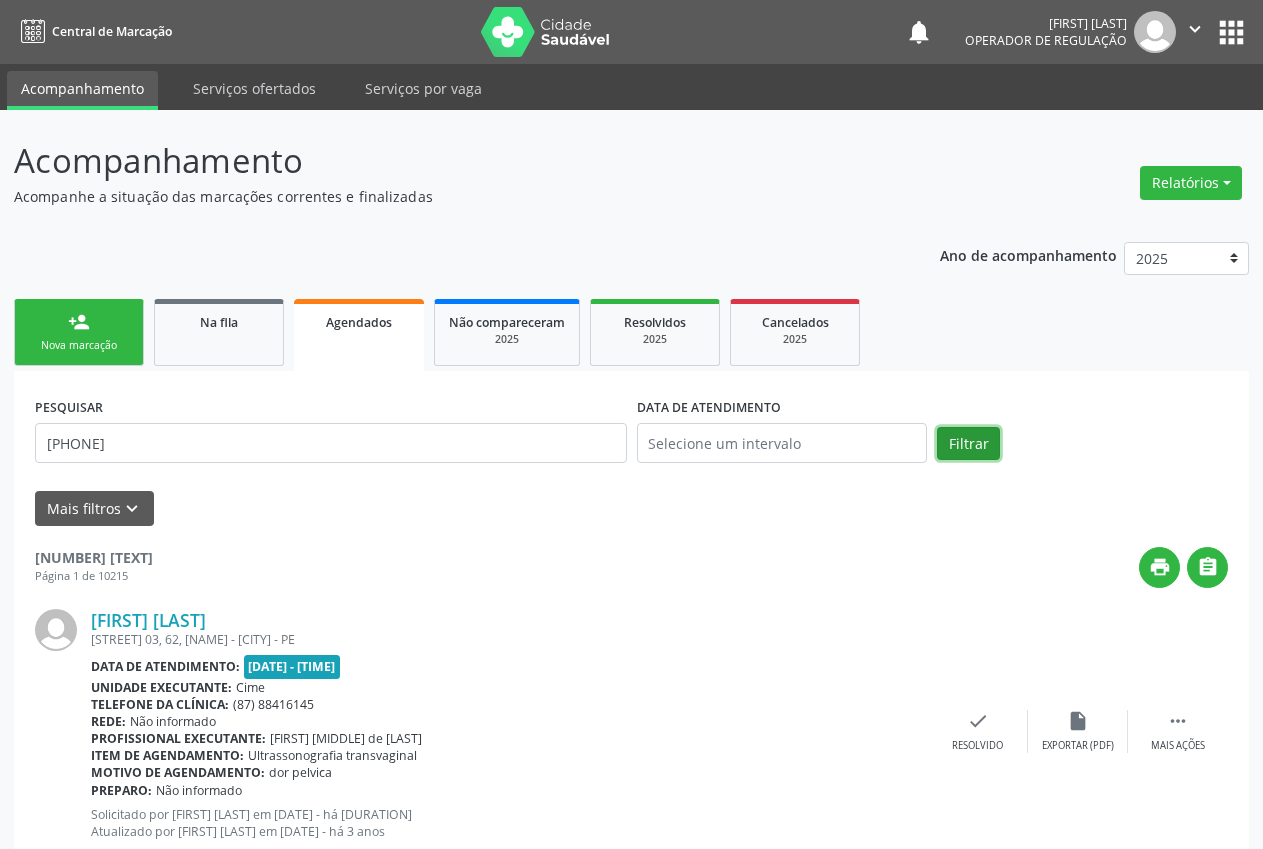 click on "Filtrar" at bounding box center (968, 444) 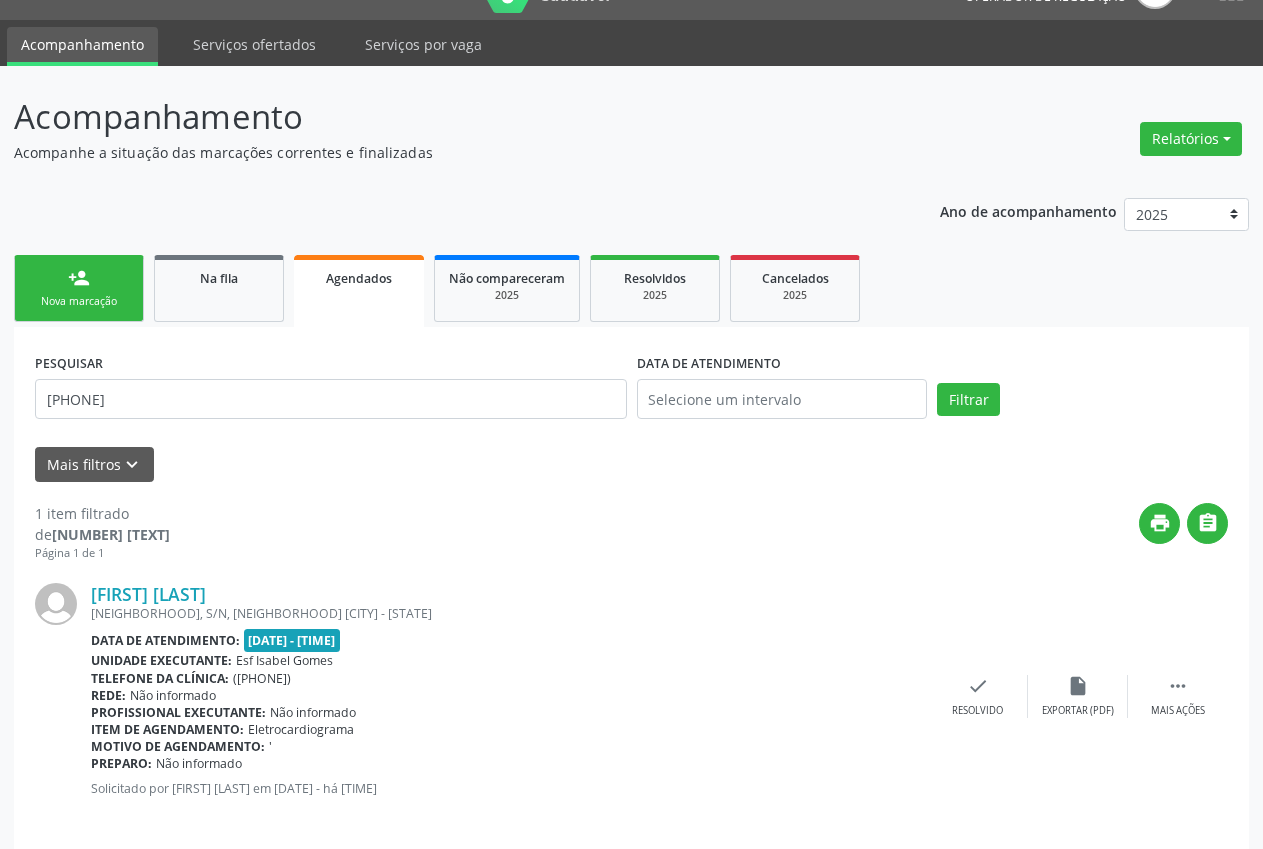 scroll, scrollTop: 61, scrollLeft: 0, axis: vertical 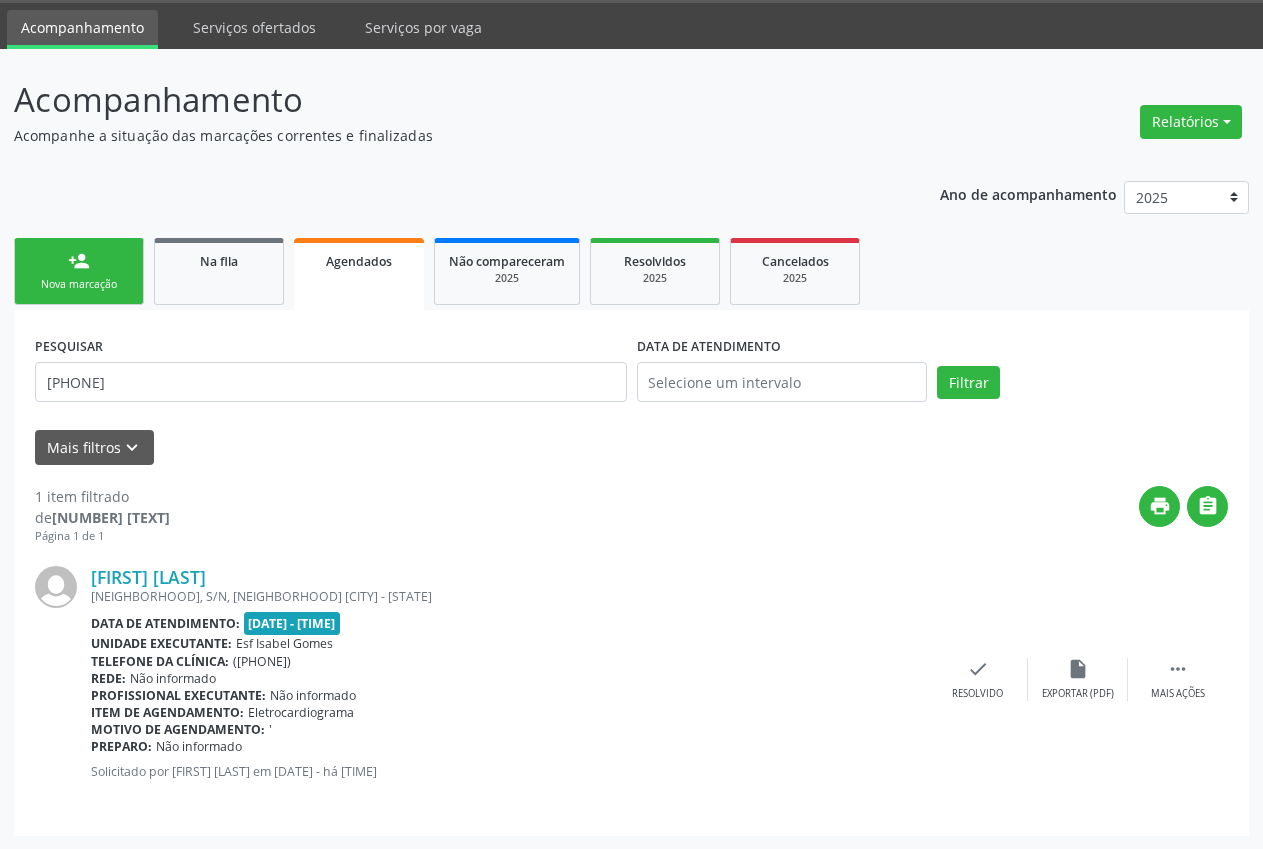 click on "person_add
Nova marcação" at bounding box center [79, 271] 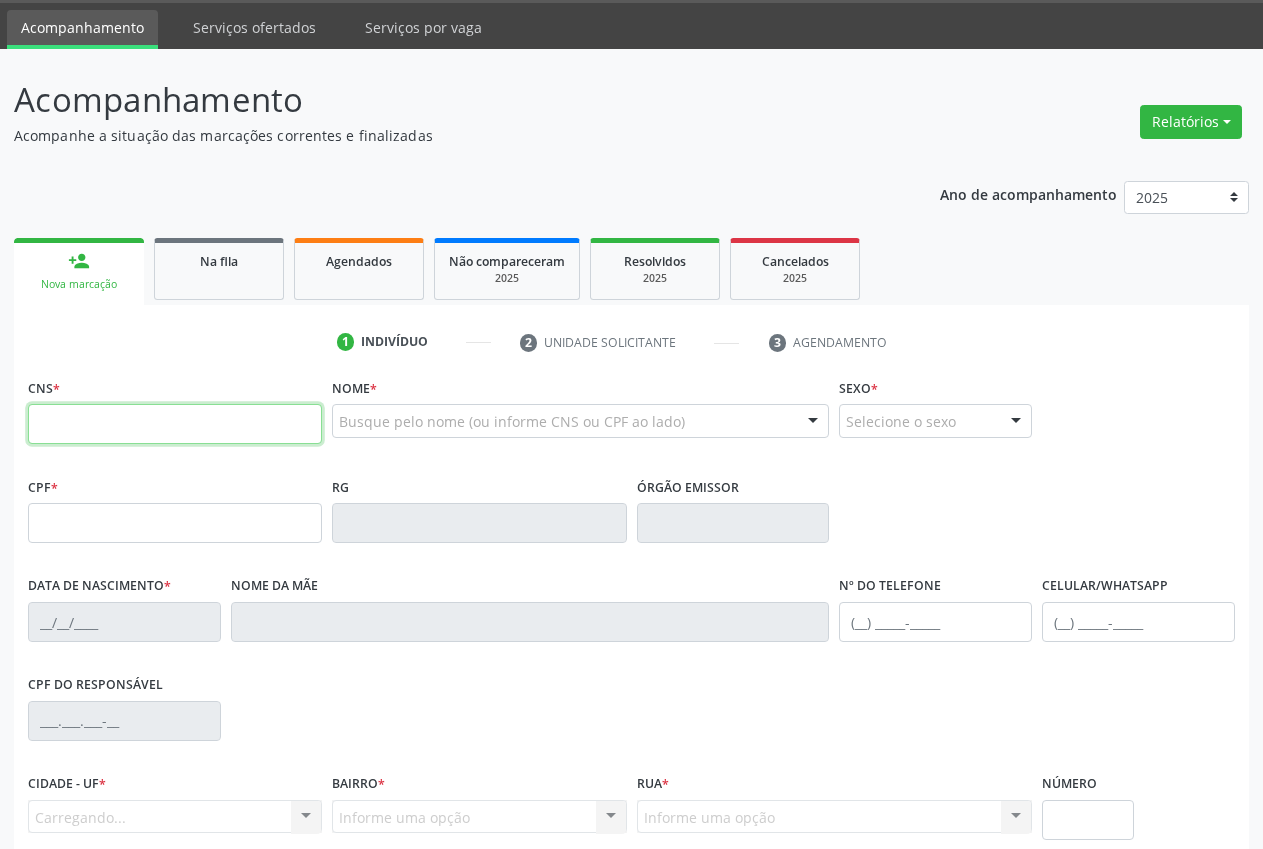 click at bounding box center (175, 424) 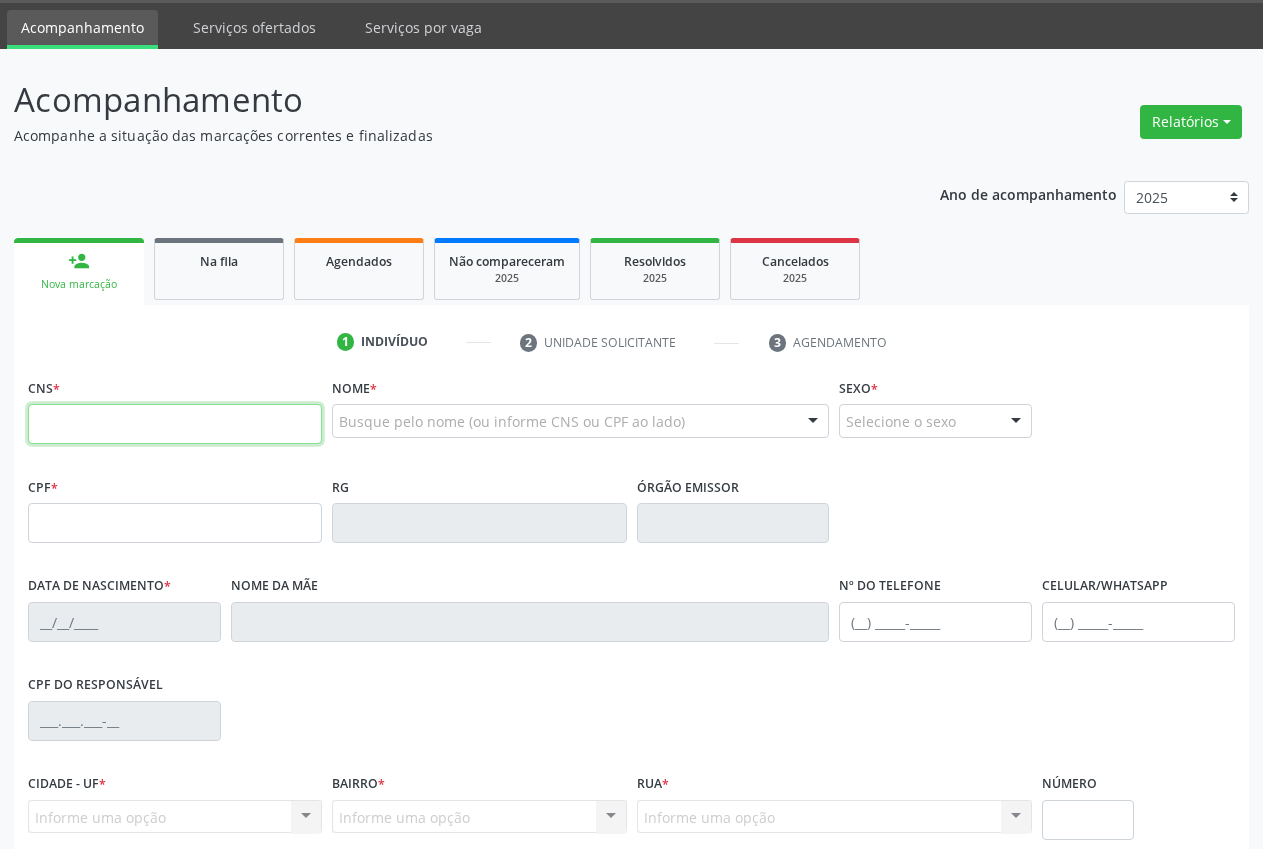 paste on "[PHONE]" 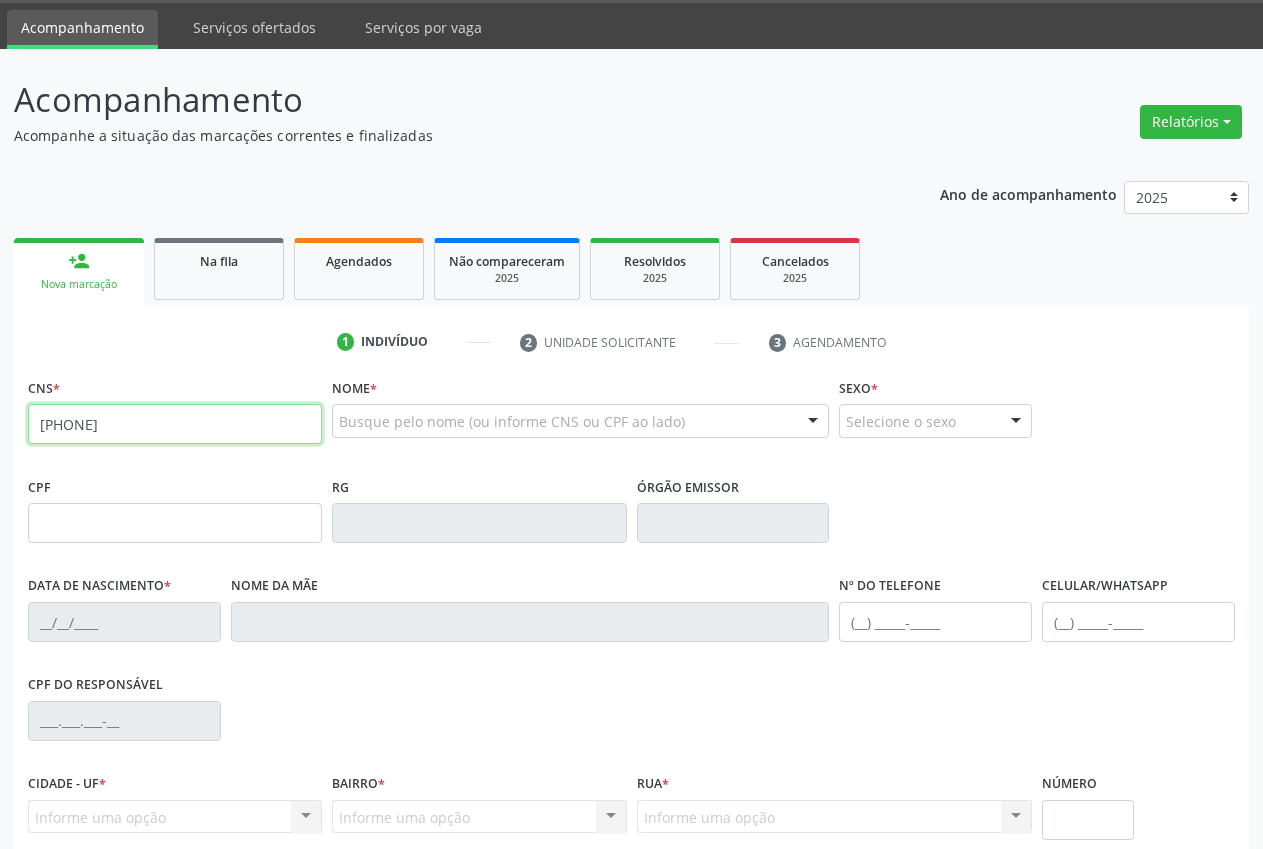 type on "[PHONE]" 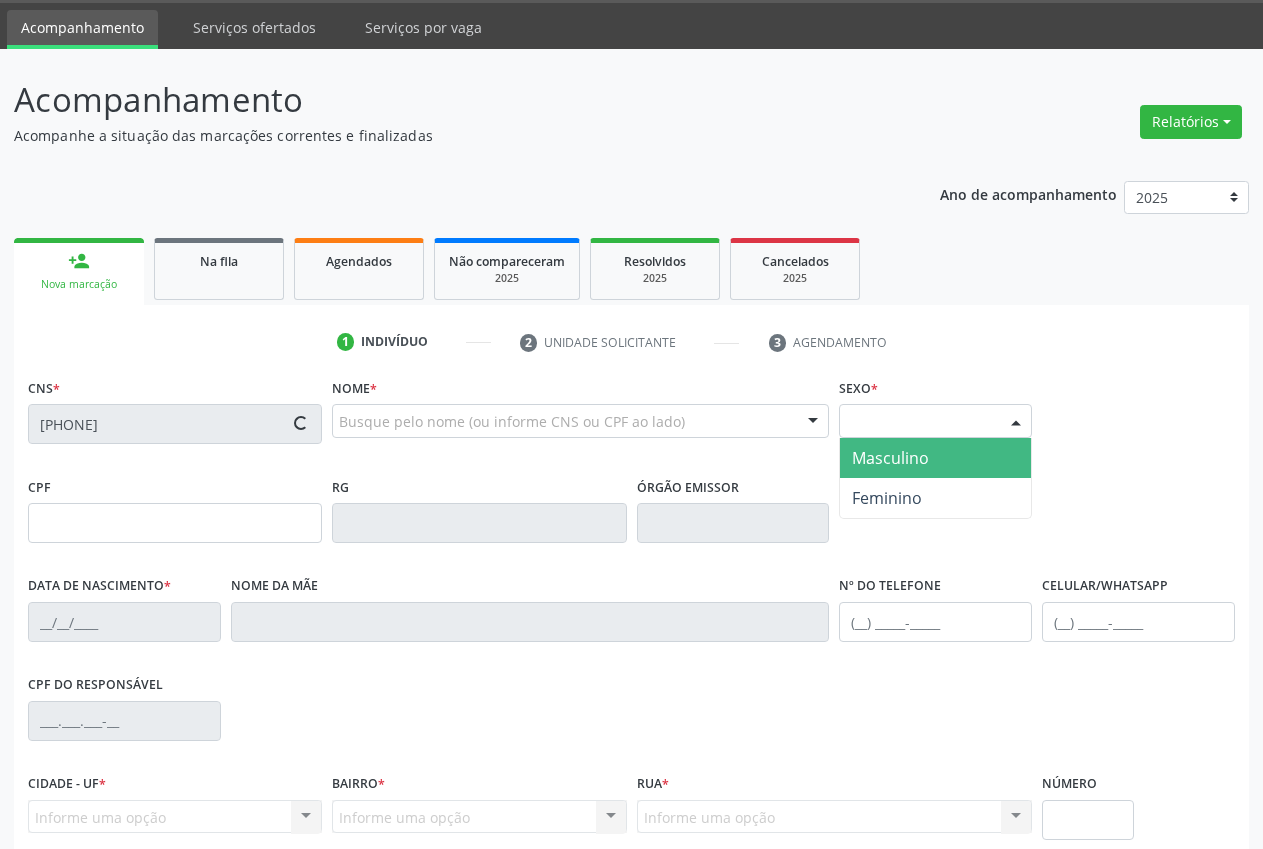 click on "Selecione o sexo" at bounding box center (935, 421) 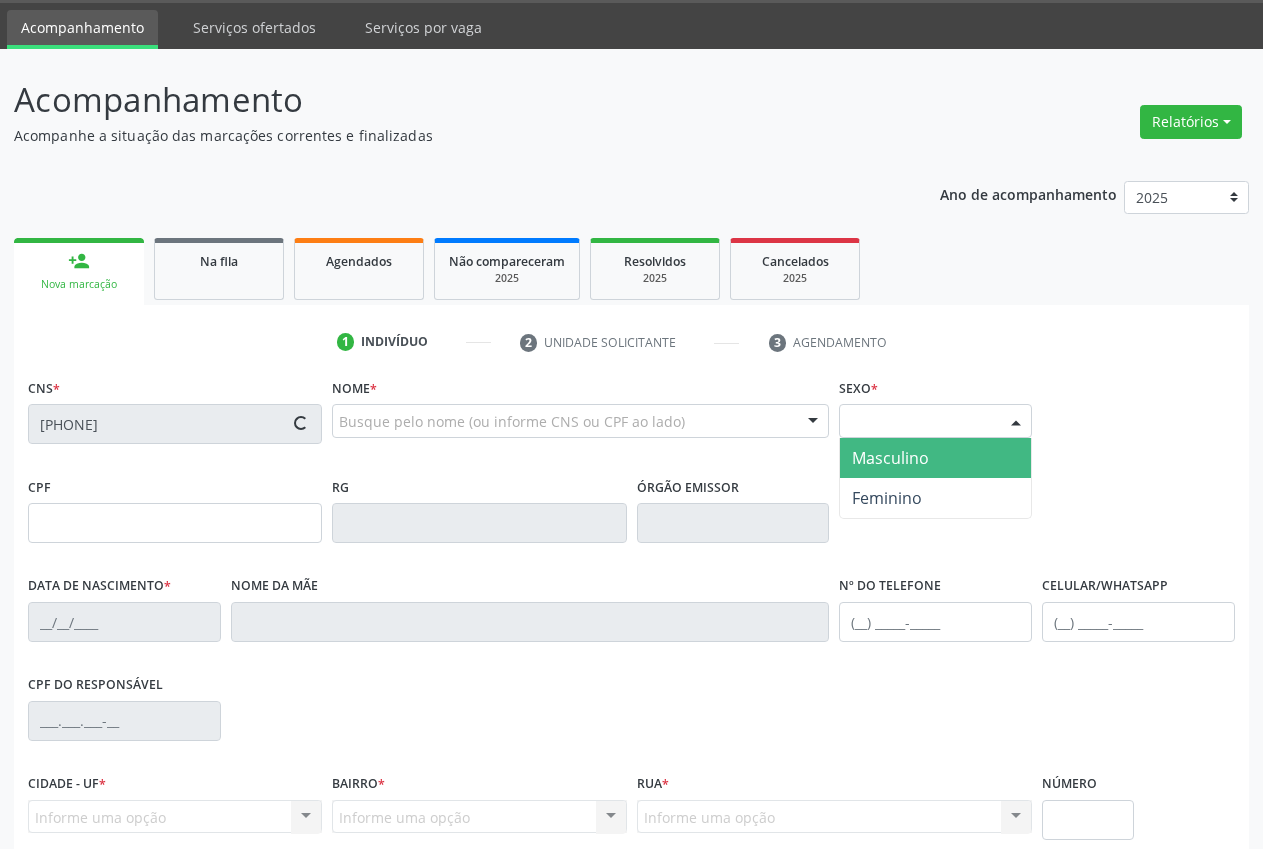type on "[DATE]" 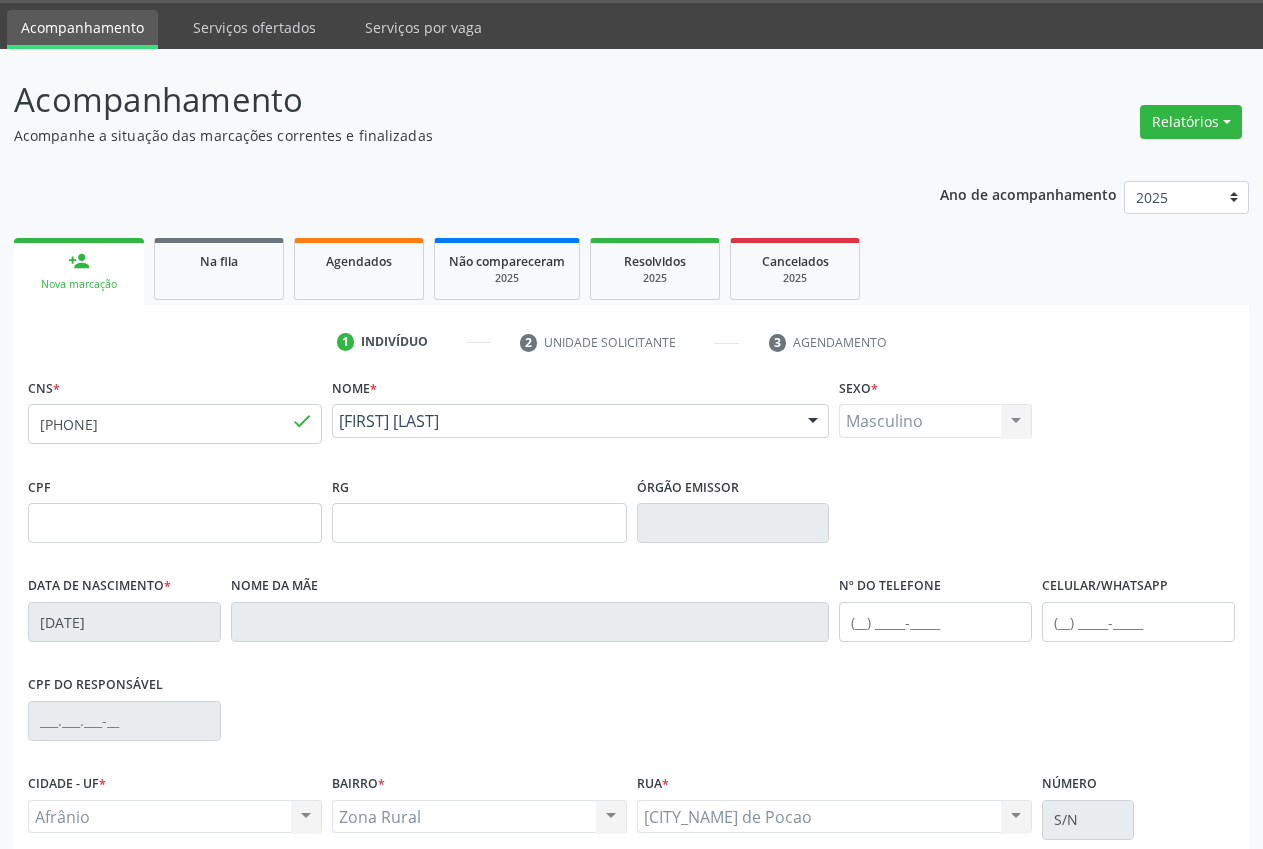 click on "1
Indivíduo
2
Unidade solicitante
3
Agendamento" at bounding box center (631, 342) 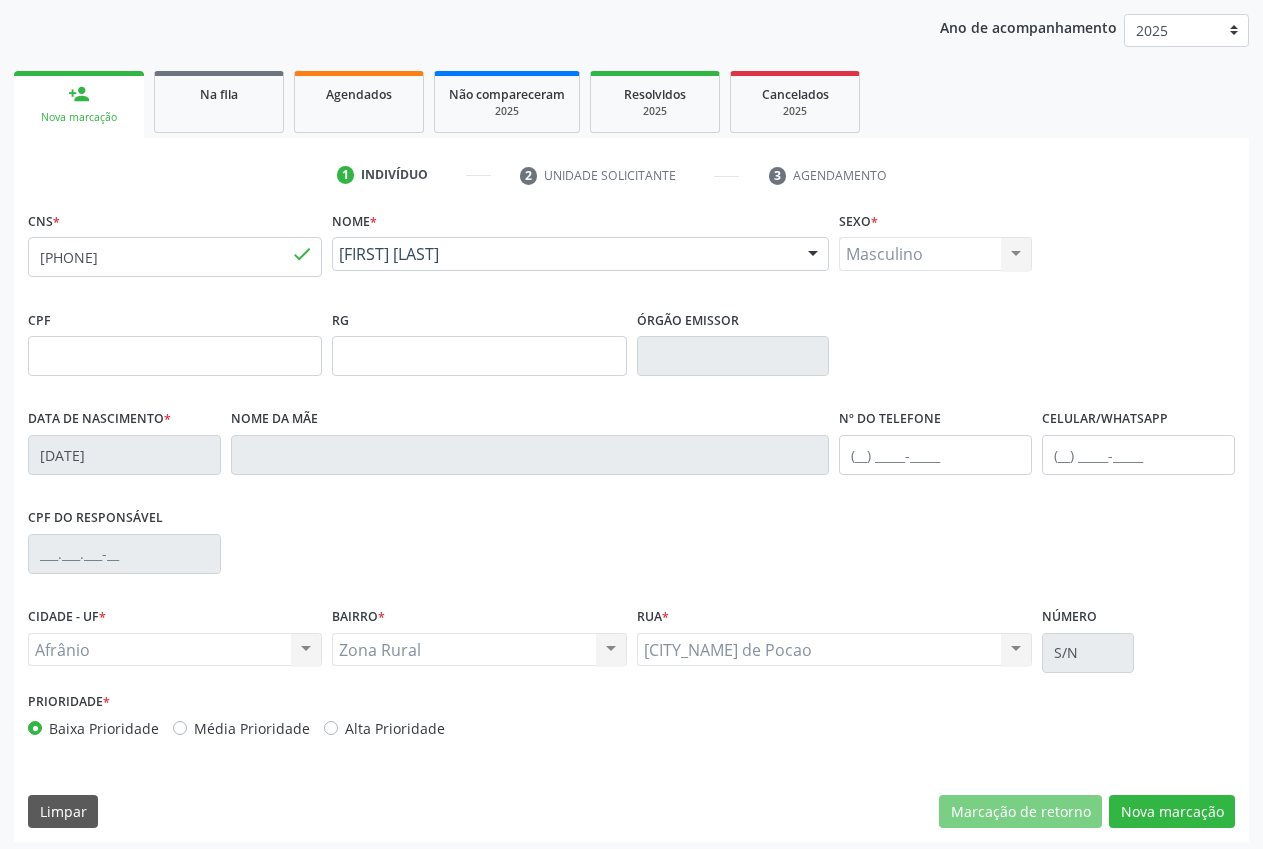 scroll, scrollTop: 235, scrollLeft: 0, axis: vertical 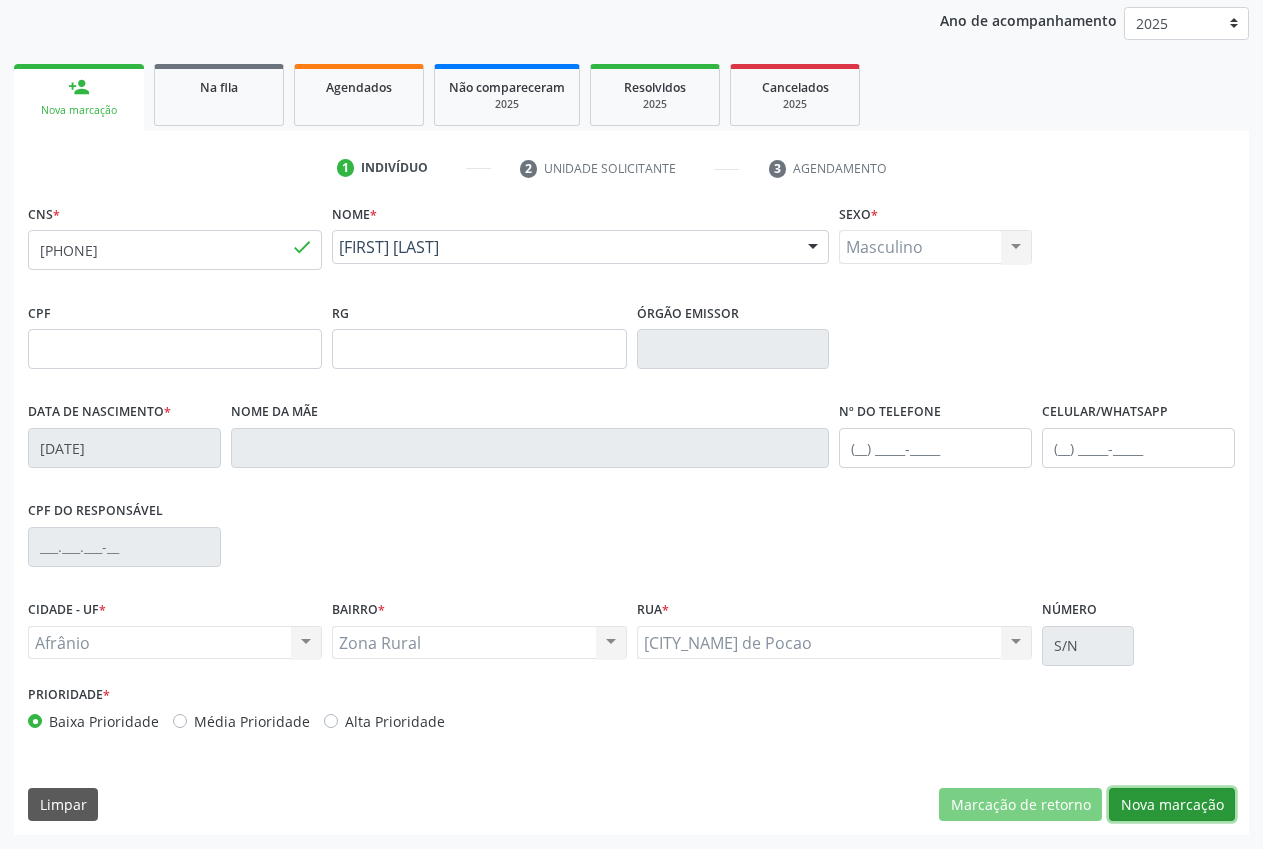 click on "Nova marcação" at bounding box center [1172, 805] 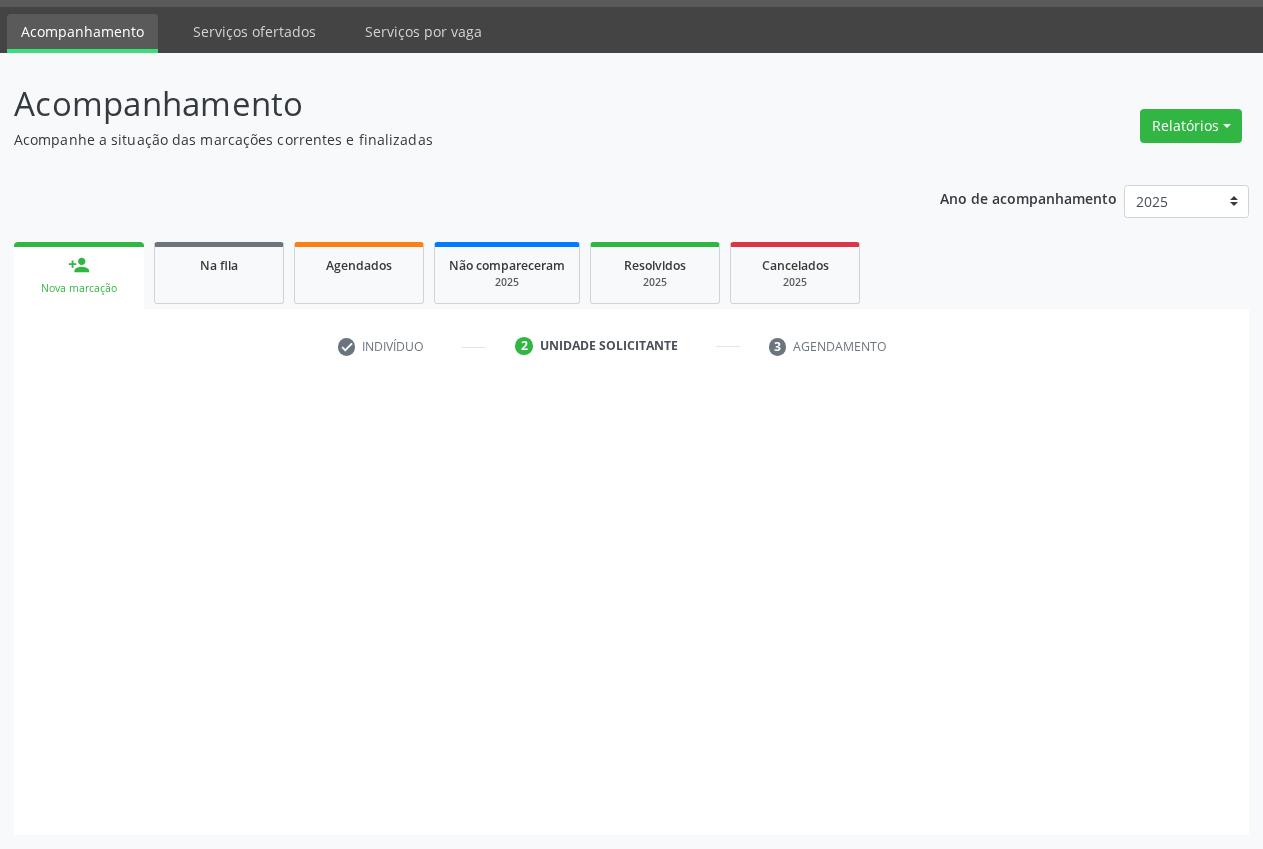 scroll, scrollTop: 57, scrollLeft: 0, axis: vertical 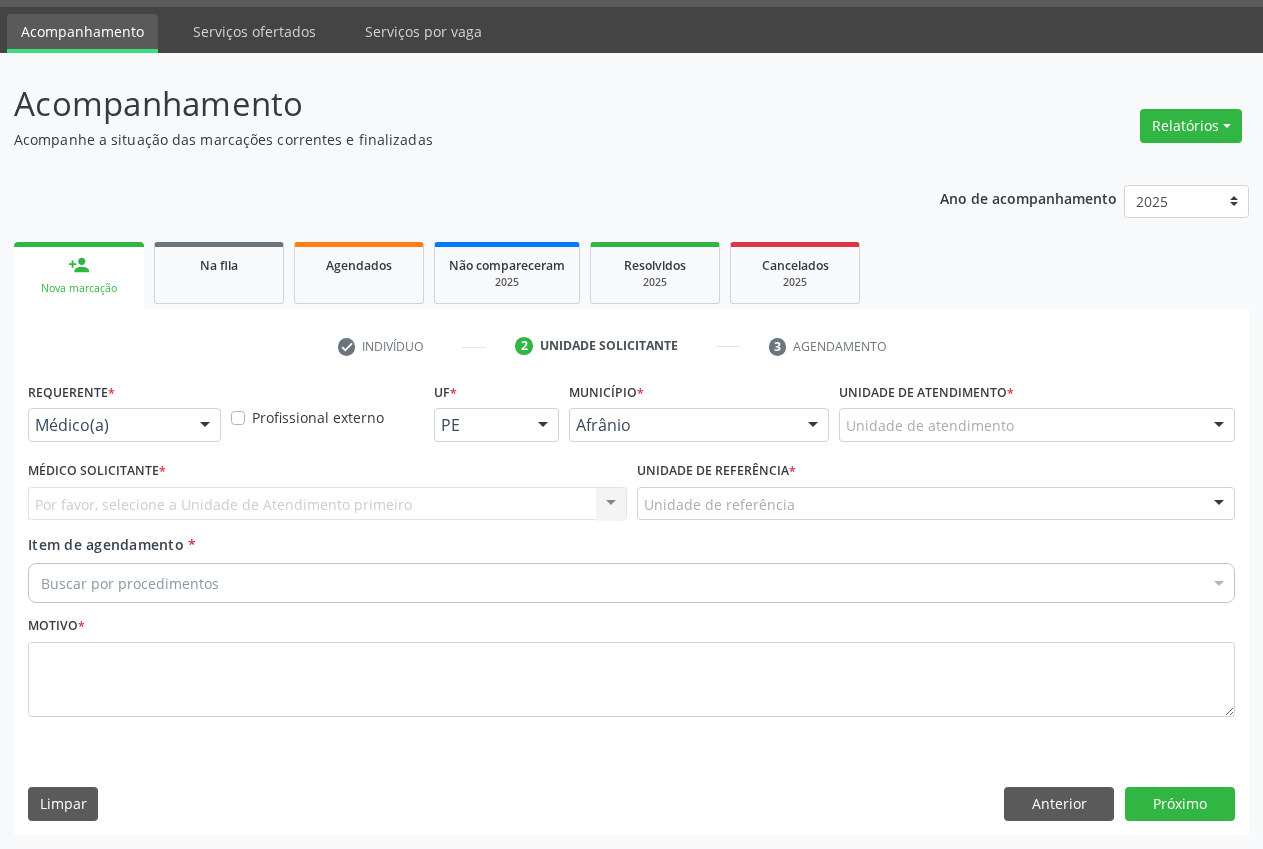 click on "Unidade de atendimento" at bounding box center (1037, 425) 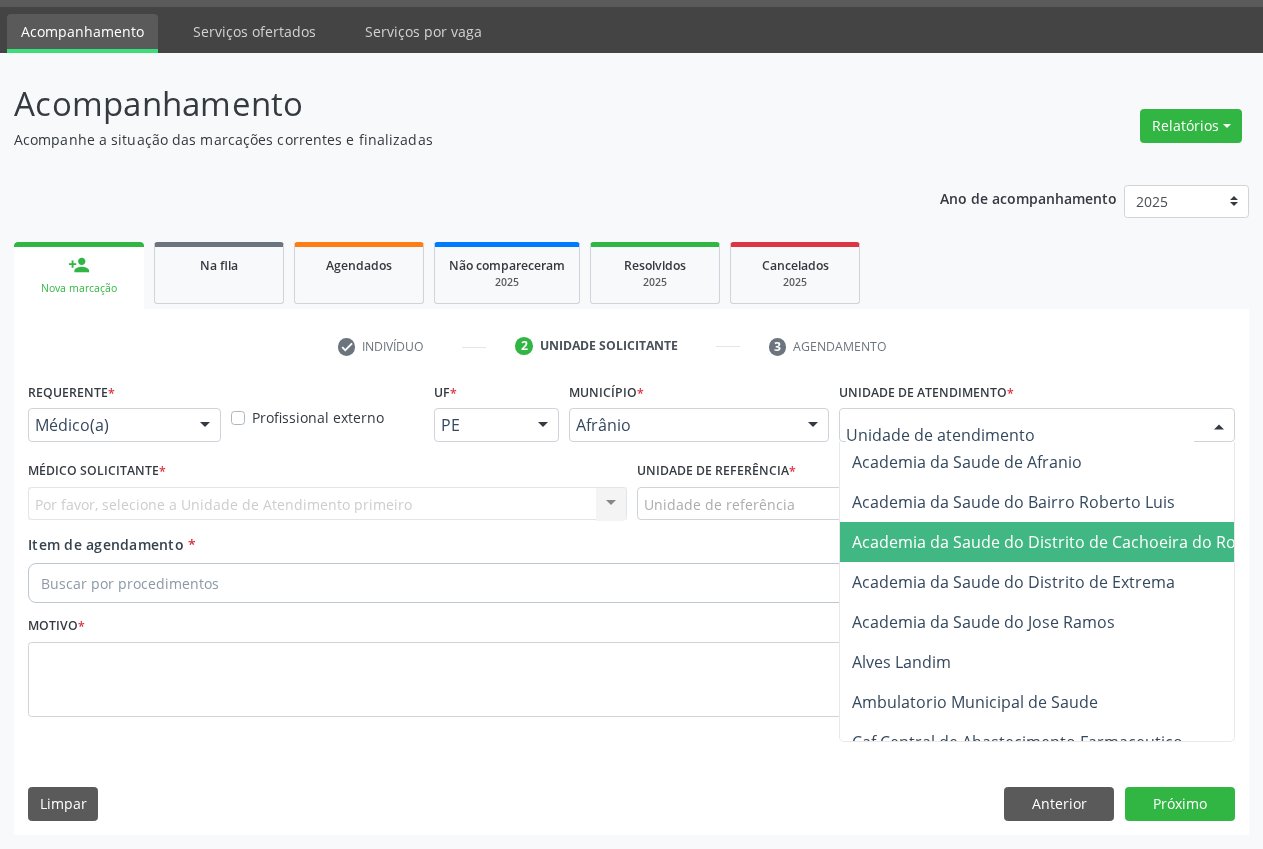 click on "Academia da Saude do Distrito de Cachoeira do Roberto" at bounding box center (1078, 542) 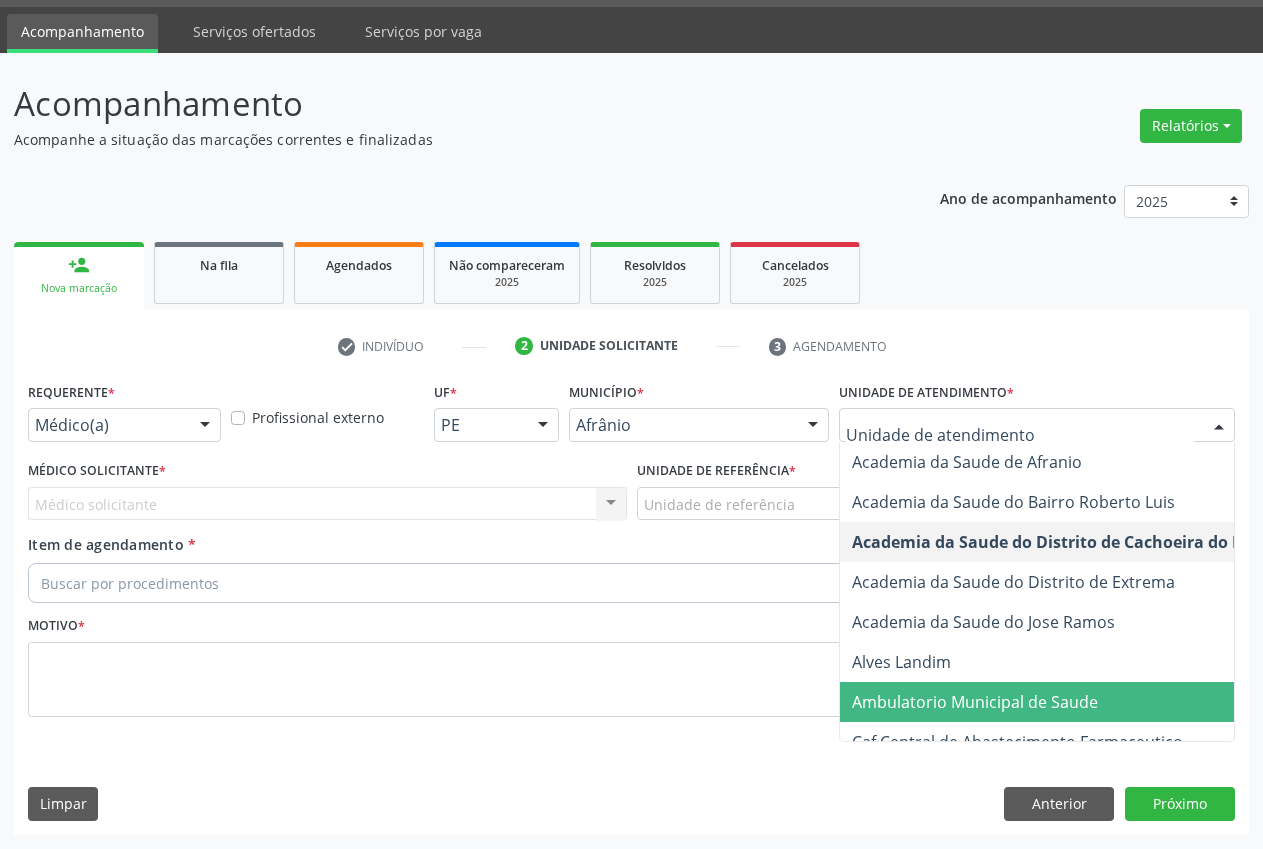 click on "Ambulatorio Municipal de Saude" at bounding box center (975, 702) 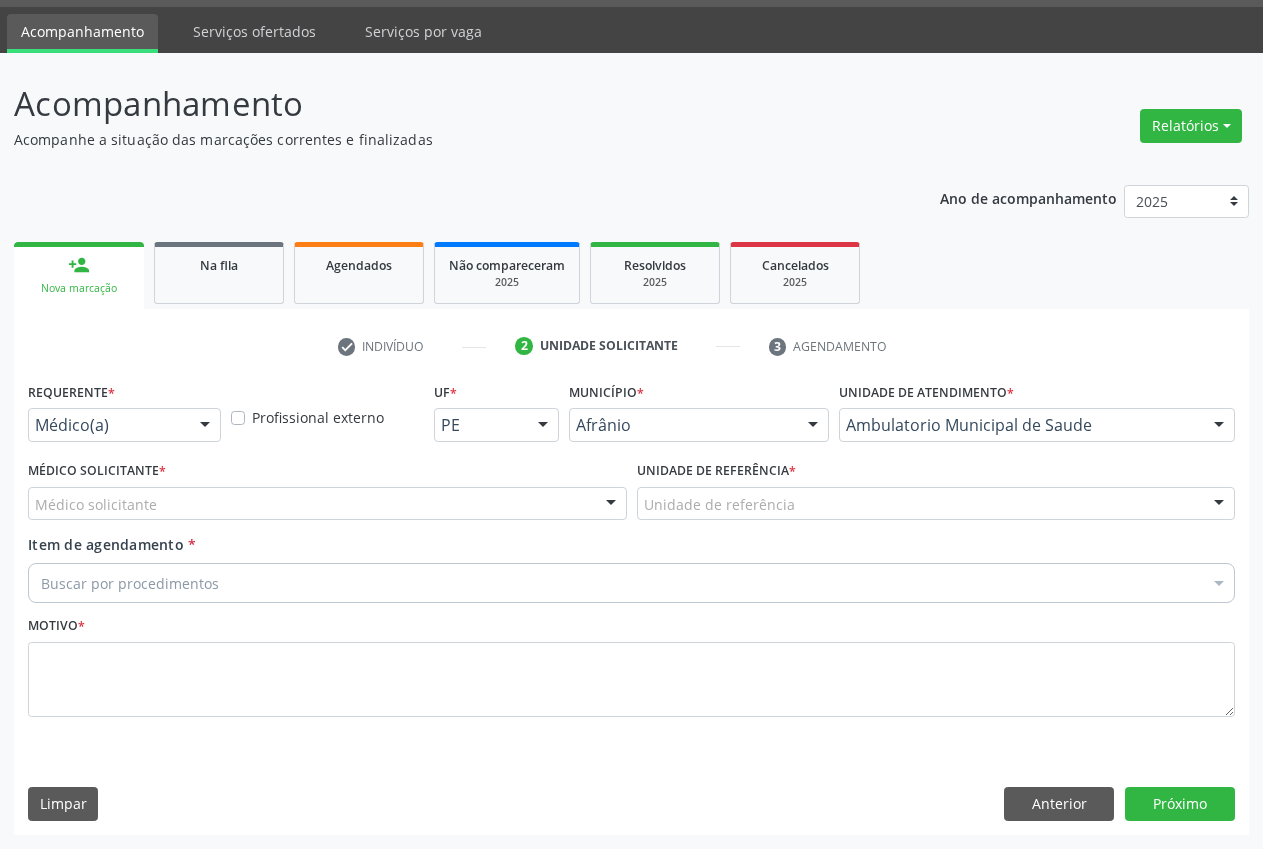 click on "Unidade de referência" at bounding box center [936, 504] 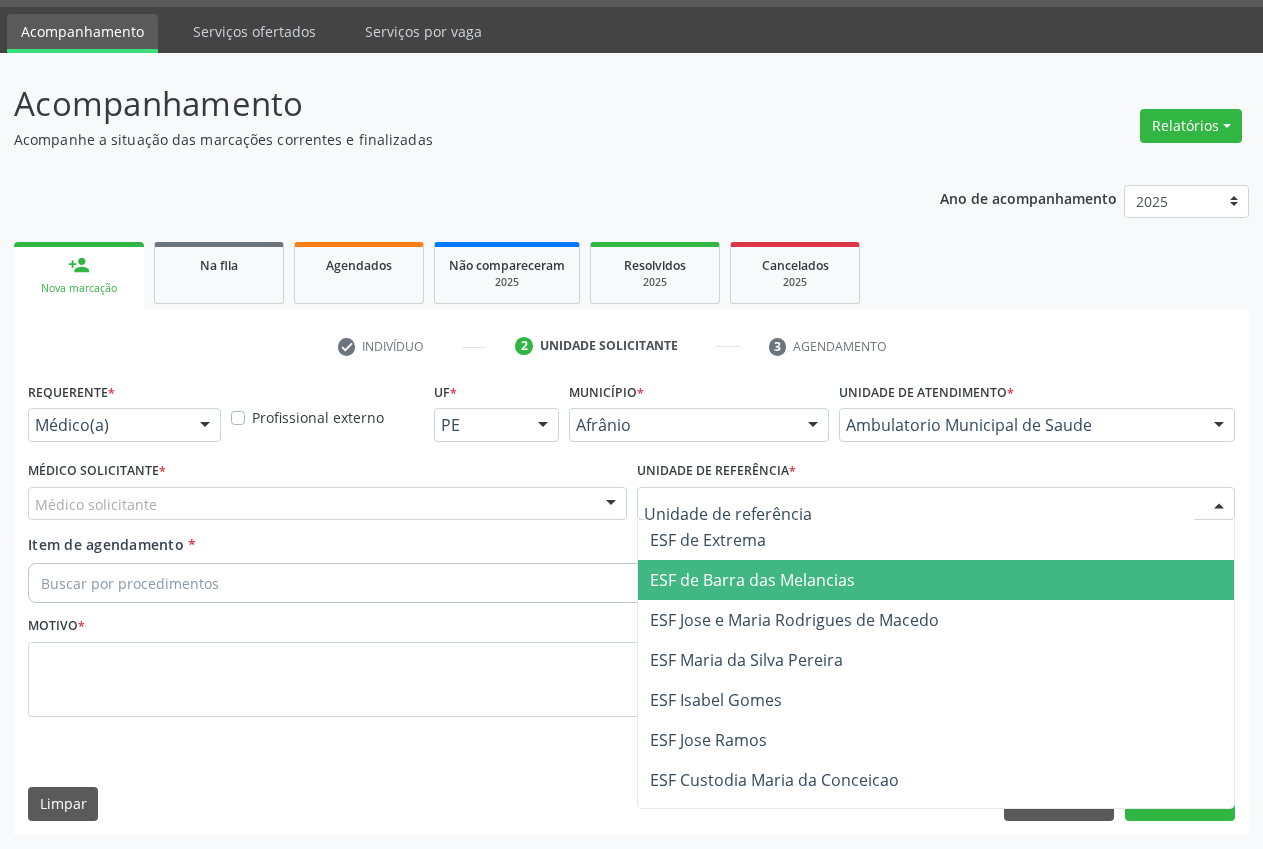 click on "ESF de Barra das Melancias" at bounding box center (936, 580) 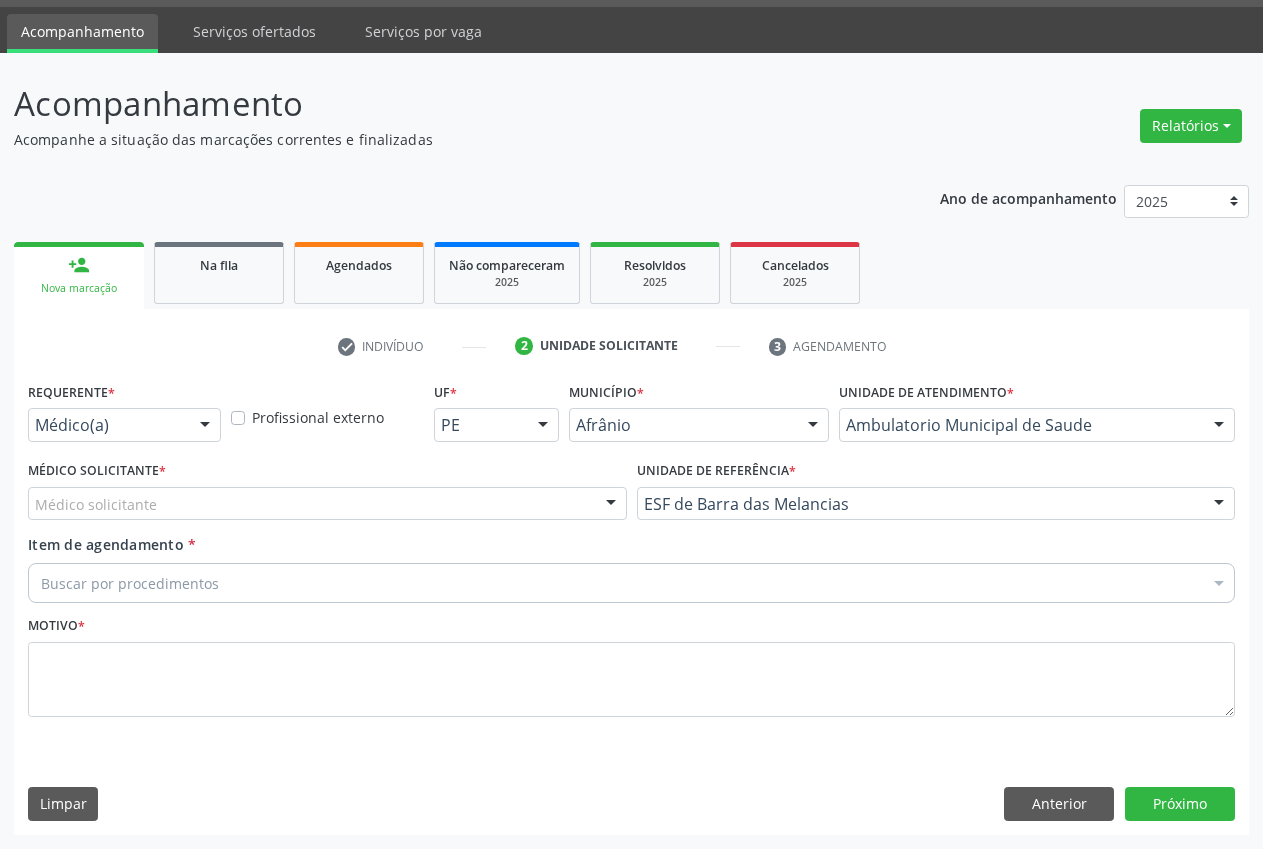click on "Médico solicitante" at bounding box center (327, 504) 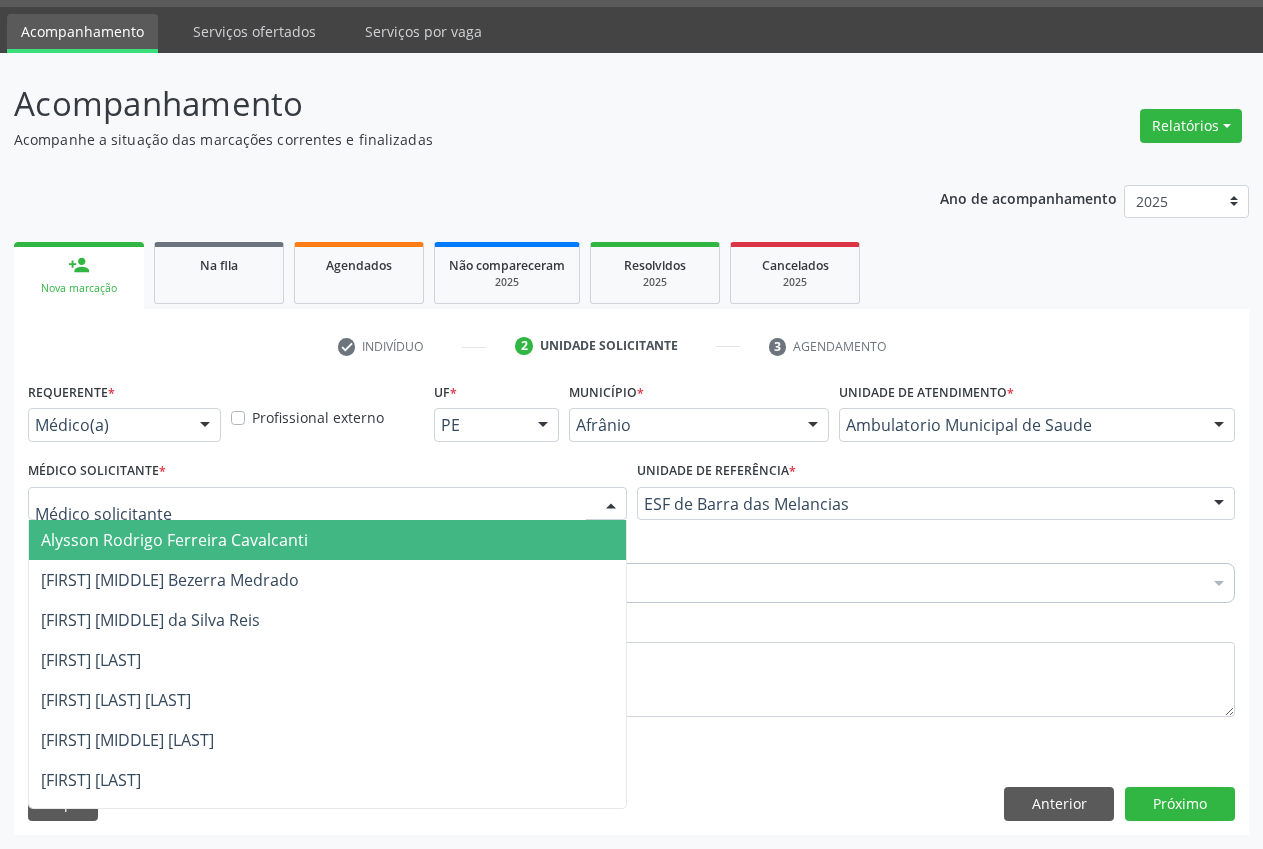 click on "Alysson Rodrigo Ferreira Cavalcanti" at bounding box center [327, 540] 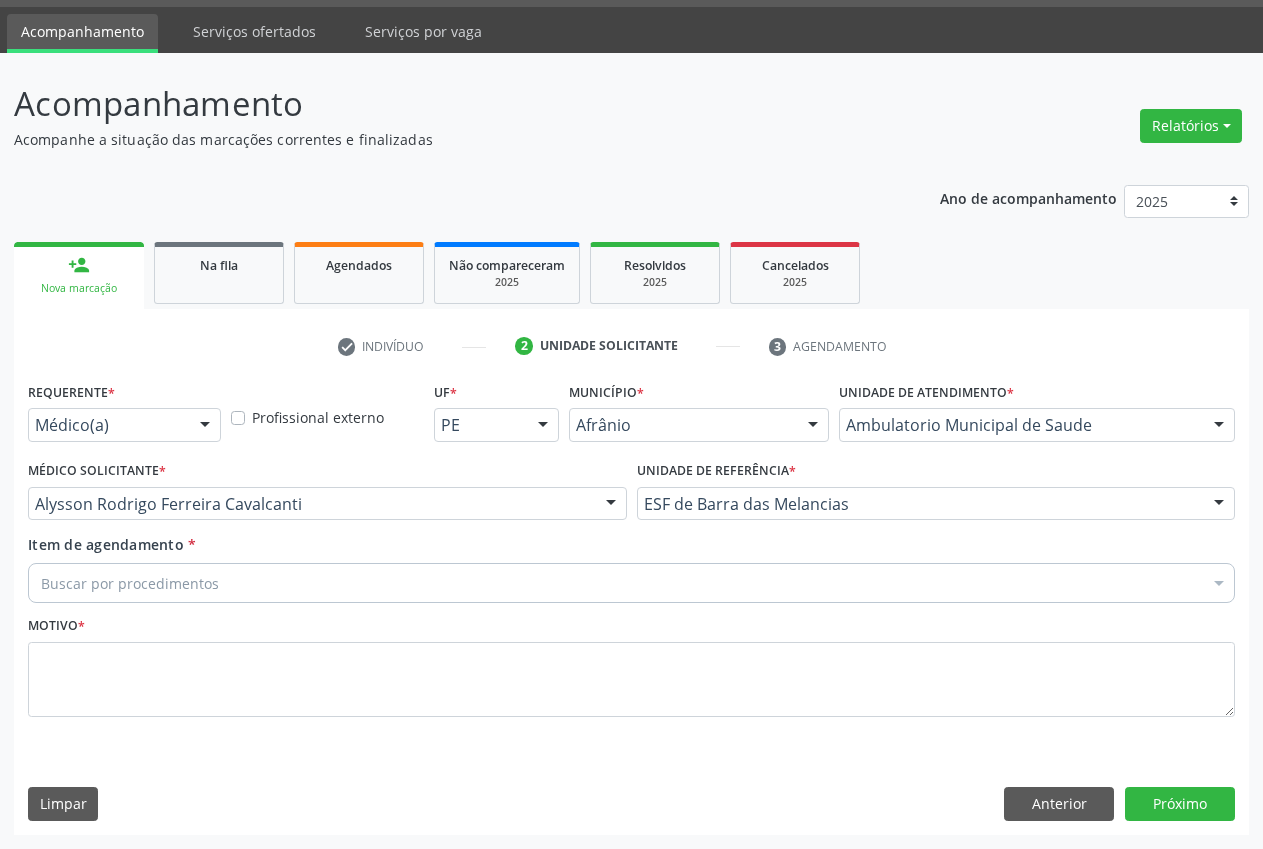 click on "Buscar por procedimentos" at bounding box center [631, 583] 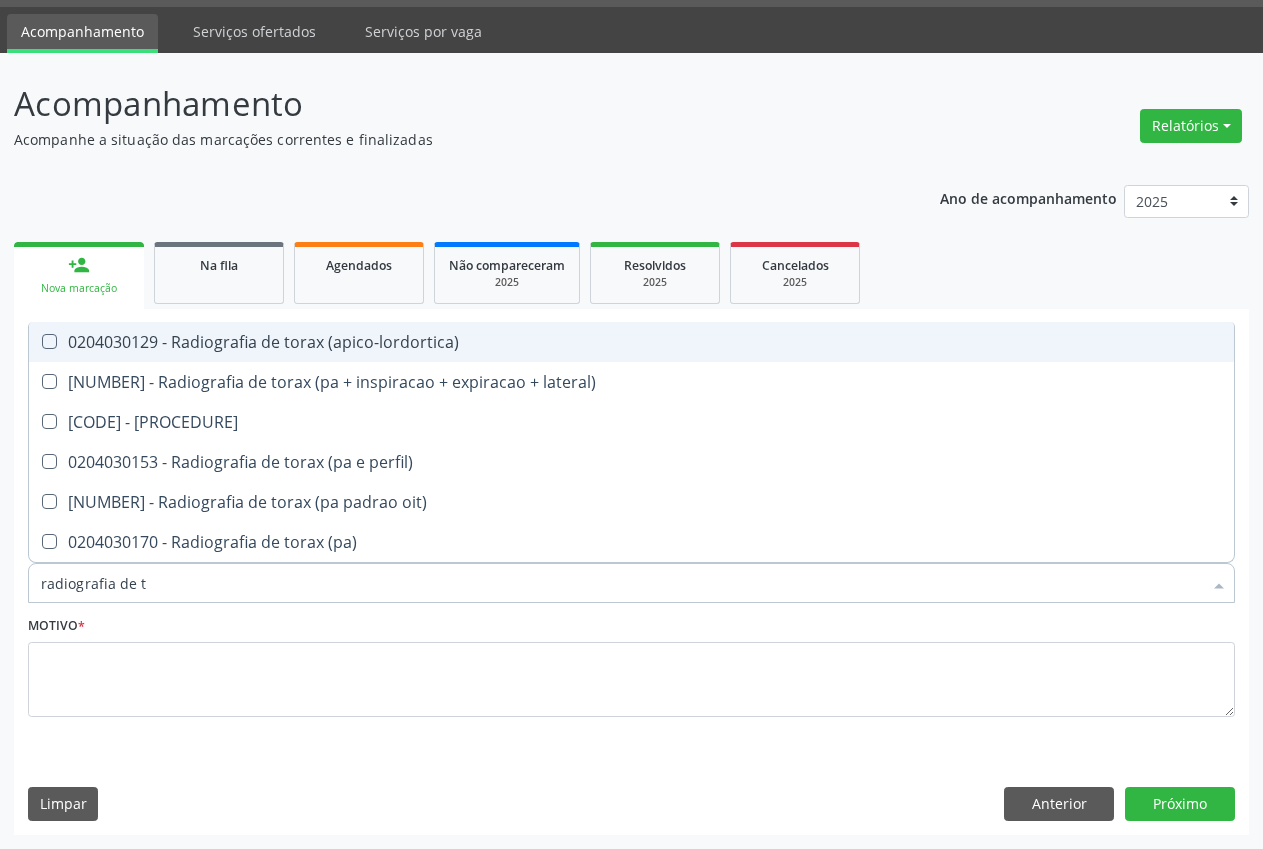 type on "radiografia de to" 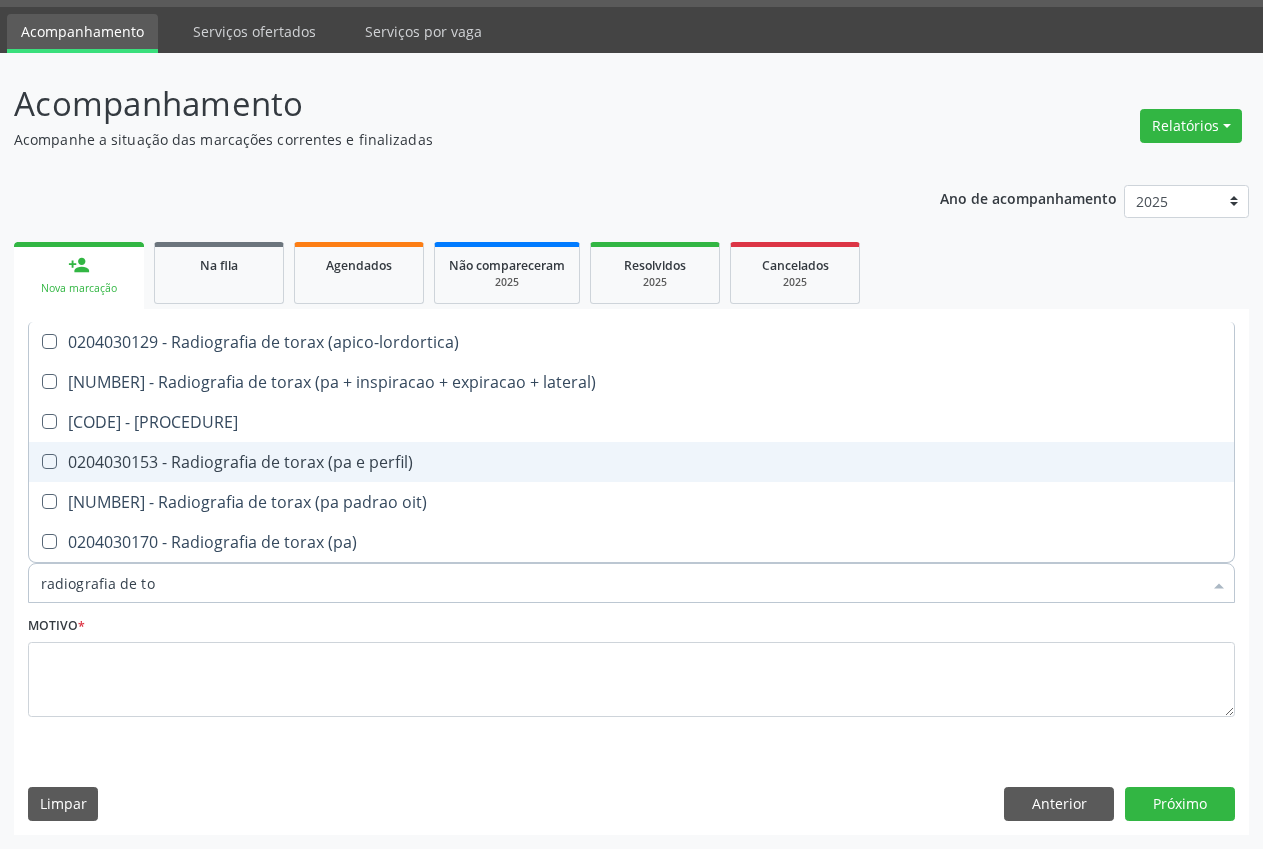click on "0204030153 - Radiografia de torax (pa e perfil)" at bounding box center (631, 462) 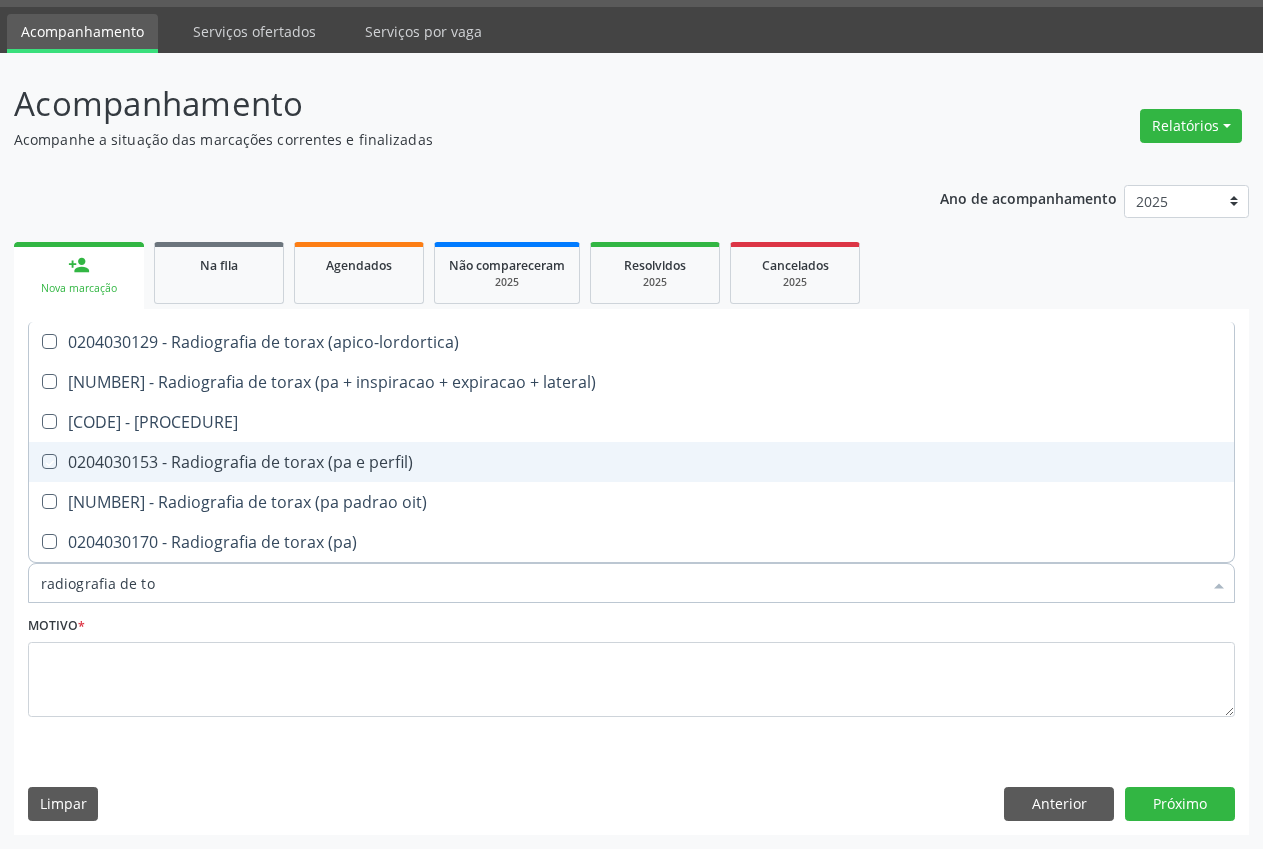 checkbox on "true" 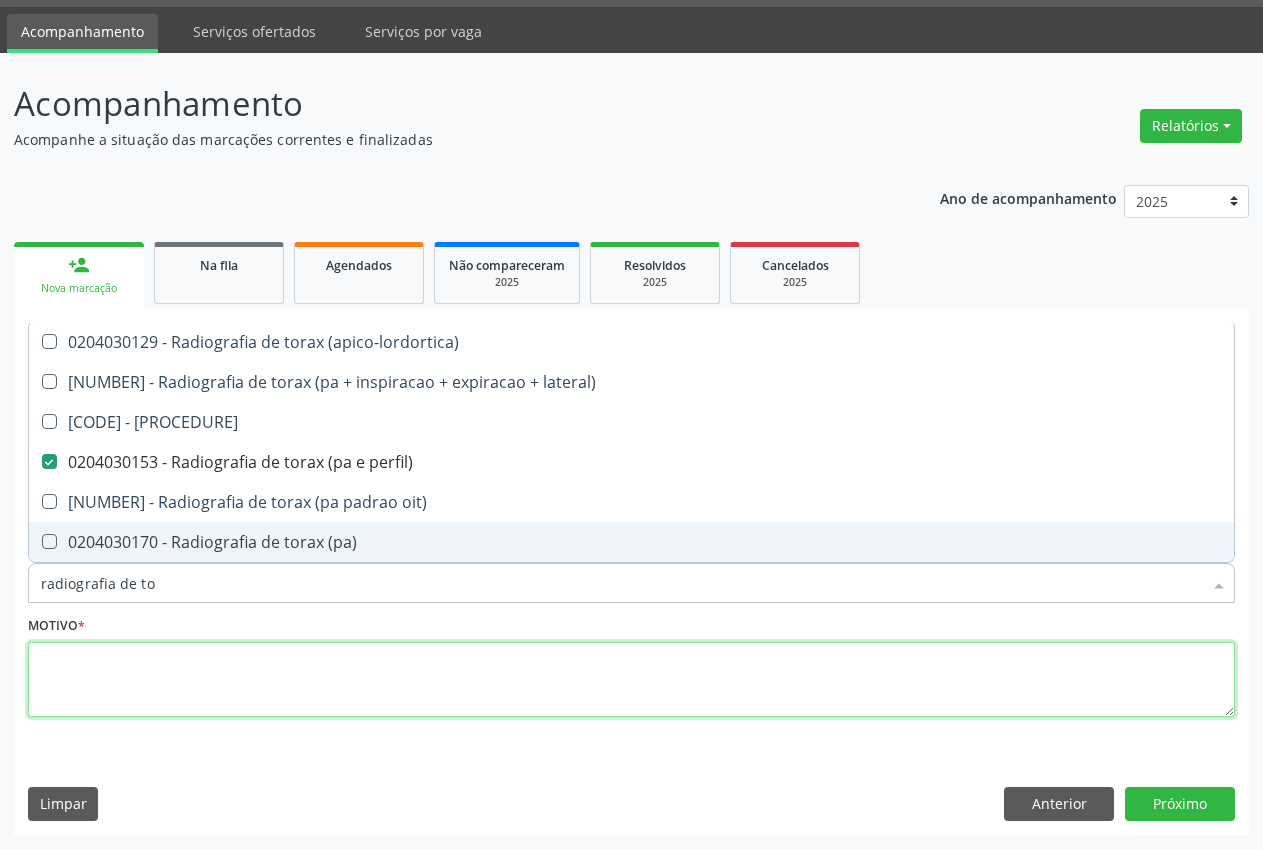 click at bounding box center (631, 680) 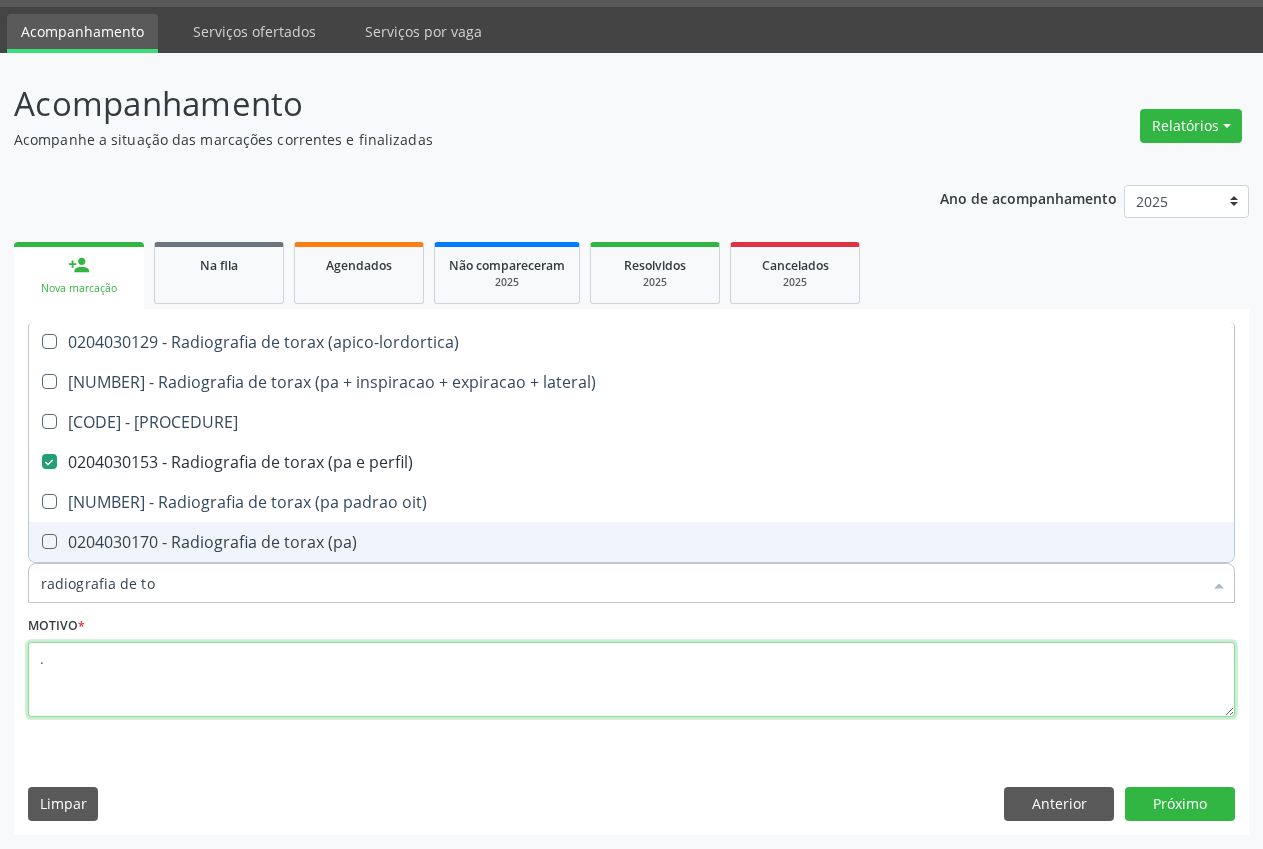 checkbox on "true" 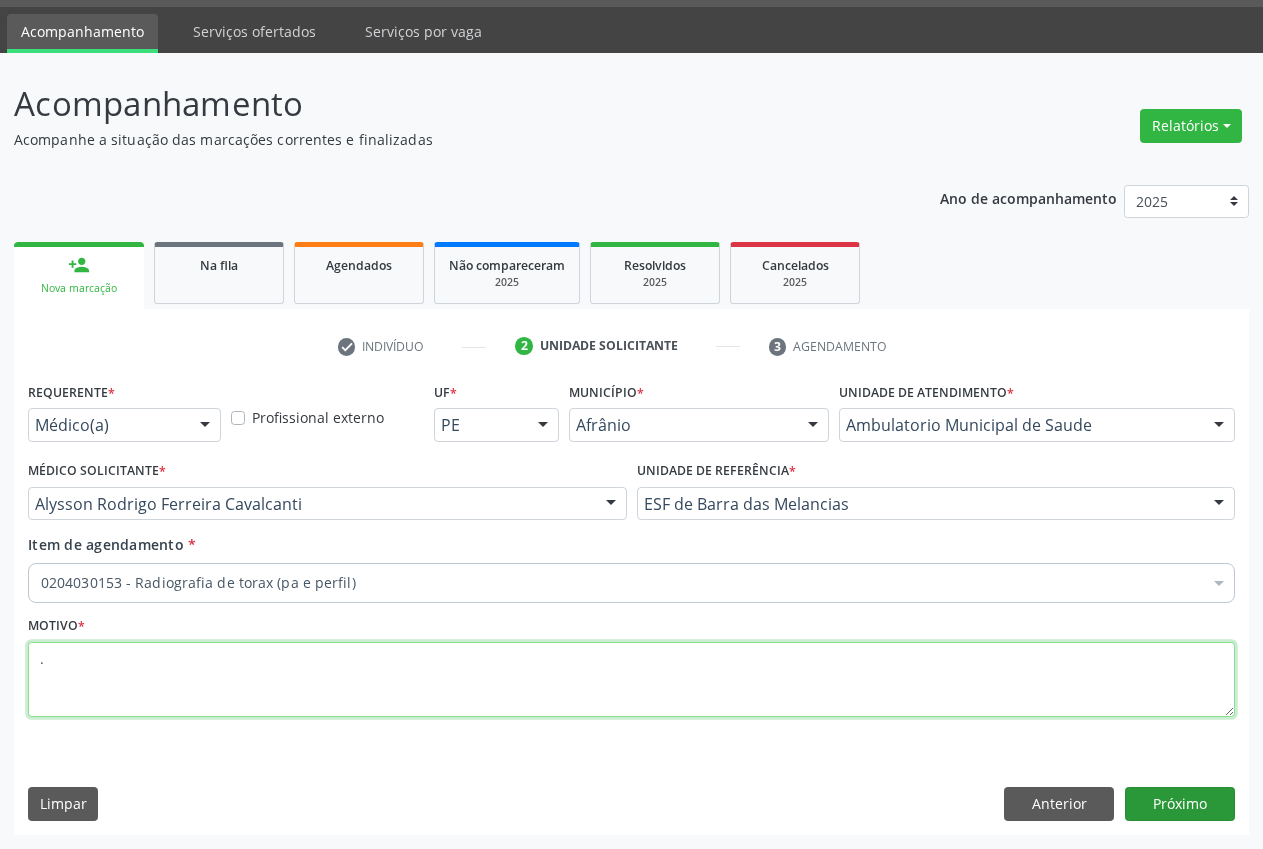 type on "." 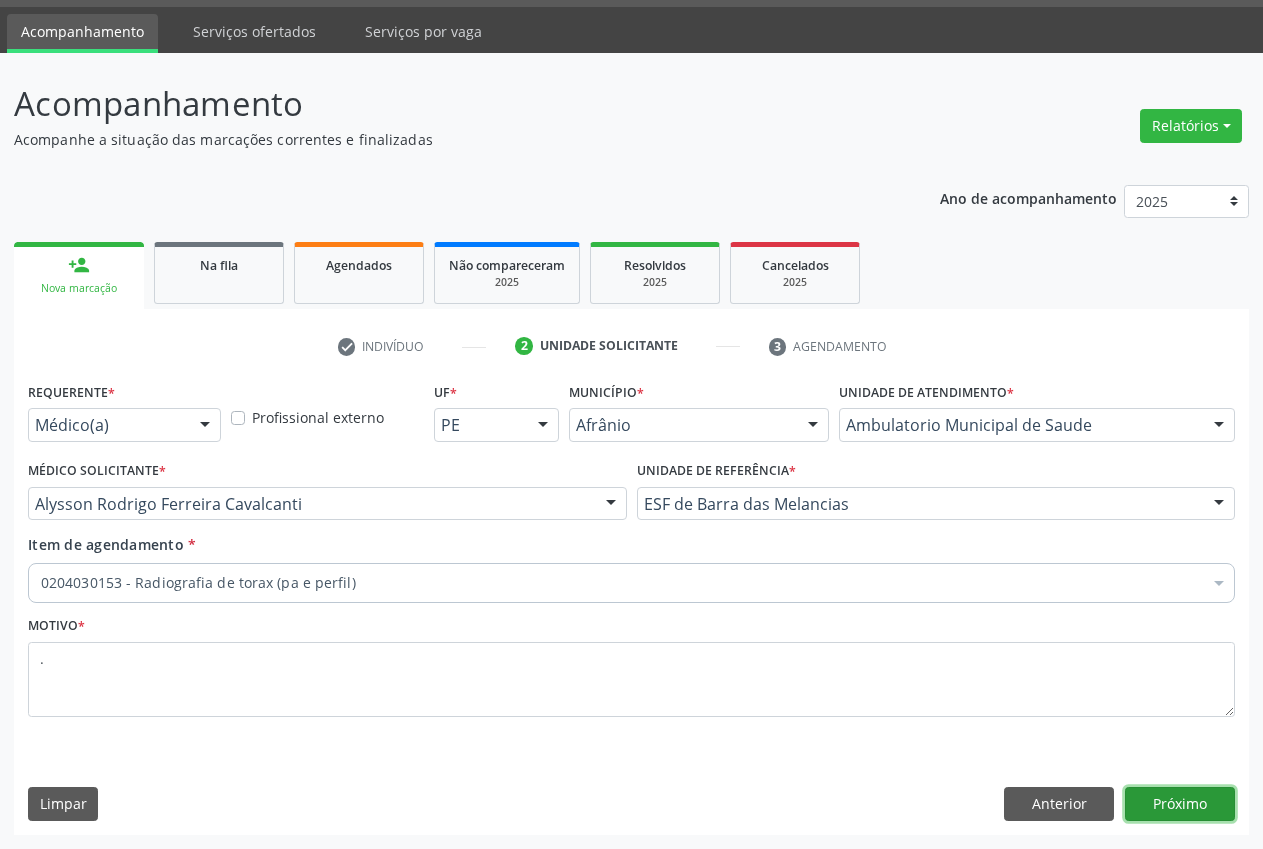 click on "Próximo" at bounding box center [1180, 804] 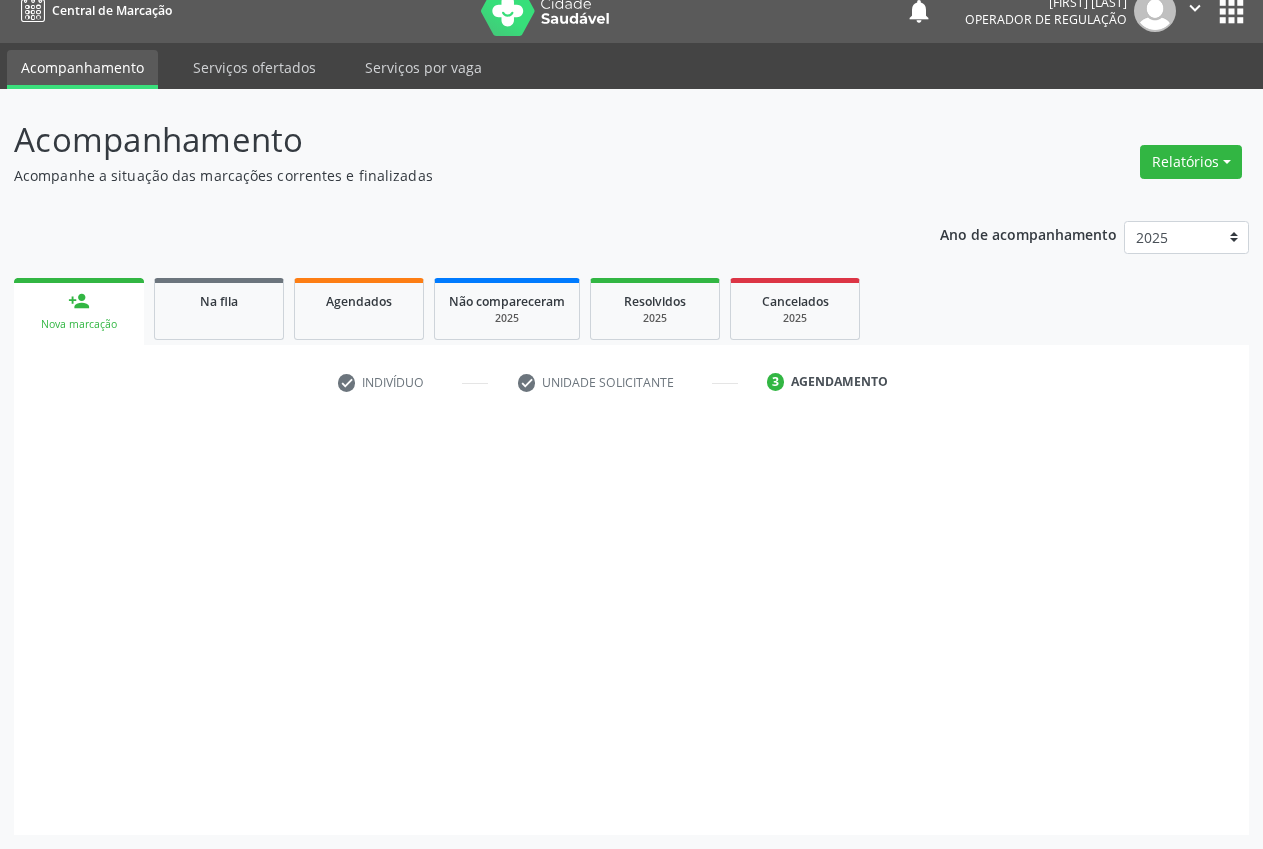 scroll, scrollTop: 21, scrollLeft: 0, axis: vertical 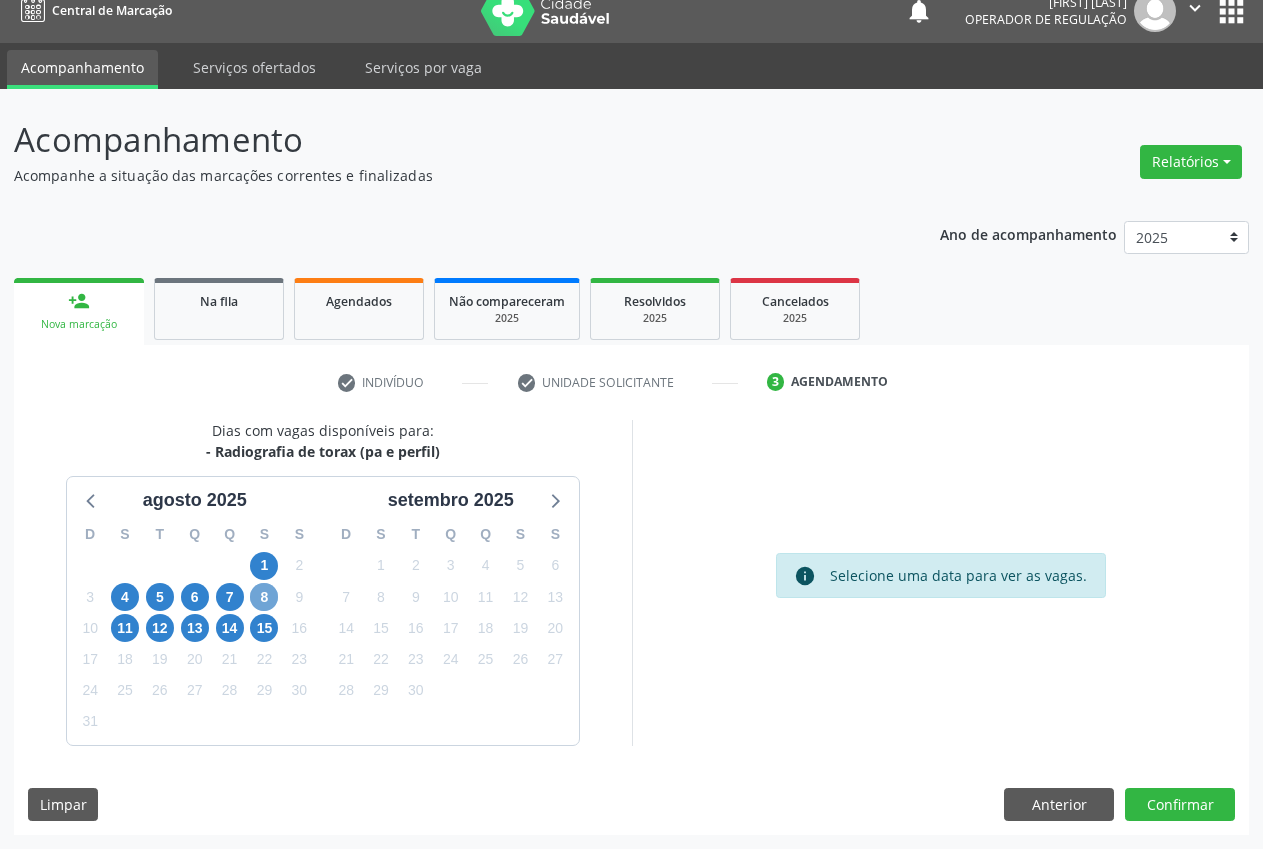 click on "8" at bounding box center (264, 597) 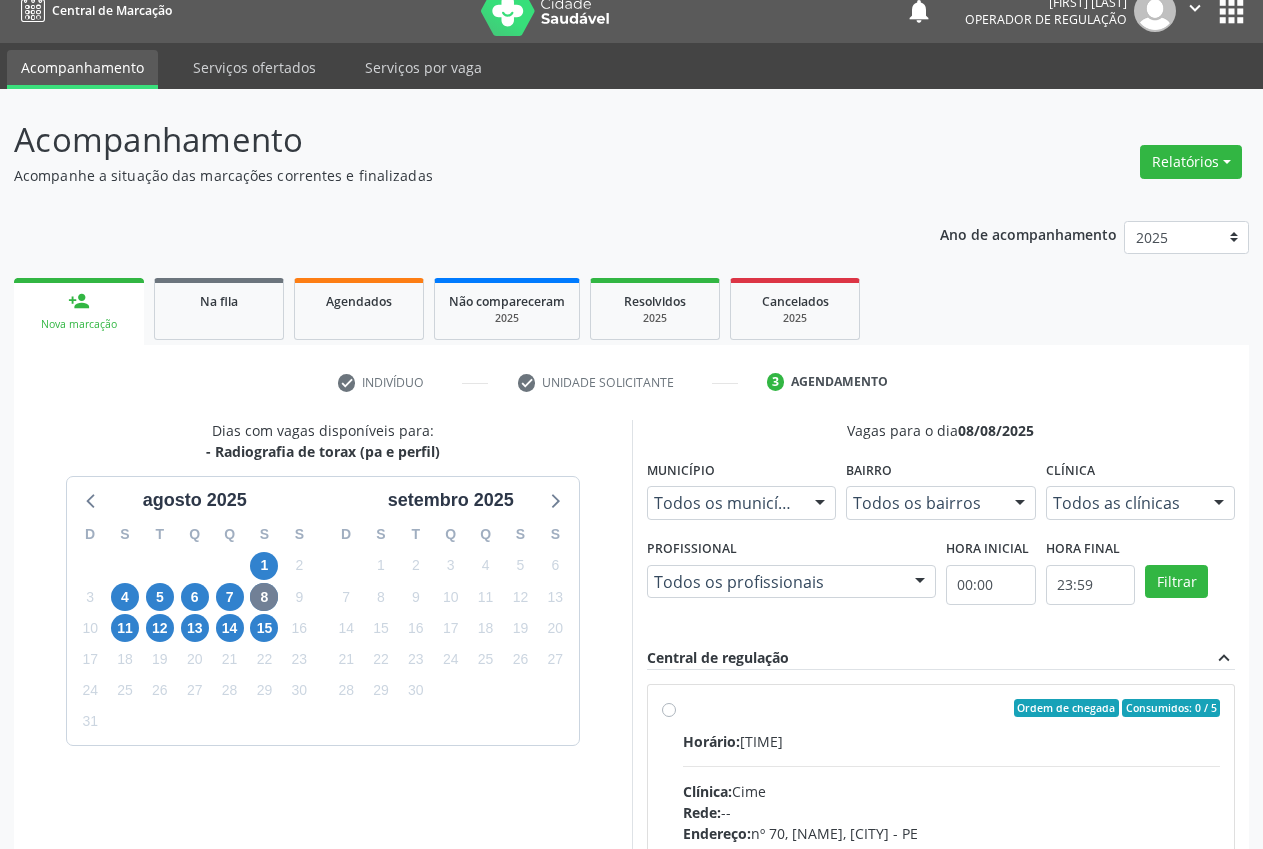 click on "Ordem de chegada
Consumidos: 0 / 5
Horário:   [TIME]
Clínica:  Cime
Rede:
--
Endereço:   [NUMBER], [NEIGHBORHOOD], [CITY] - [STATE]
Telefone:   [PHONE]
Profissional:
--
Informações adicionais sobre o atendimento
Idade de atendimento:
Sem restrição
Gênero(s) atendido(s):
Sem restrição
Informações adicionais:
--" at bounding box center [952, 852] 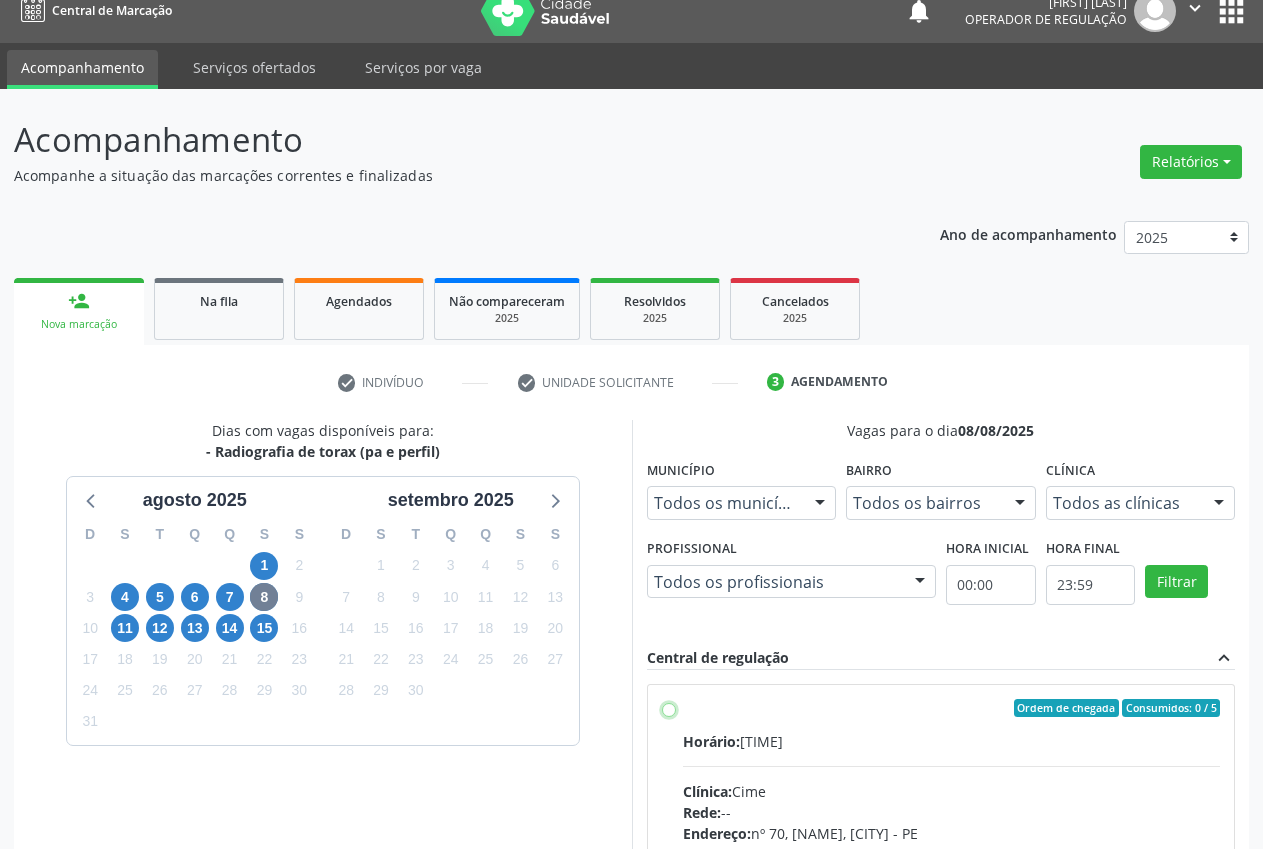 click on "Ordem de chegada
Consumidos: 0 / 5
Horário:   [TIME]
Clínica:  Cime
Rede:
--
Endereço:   [NUMBER], [NEIGHBORHOOD], [CITY] - [STATE]
Telefone:   [PHONE]
Profissional:
--
Informações adicionais sobre o atendimento
Idade de atendimento:
Sem restrição
Gênero(s) atendido(s):
Sem restrição
Informações adicionais:
--" at bounding box center [669, 708] 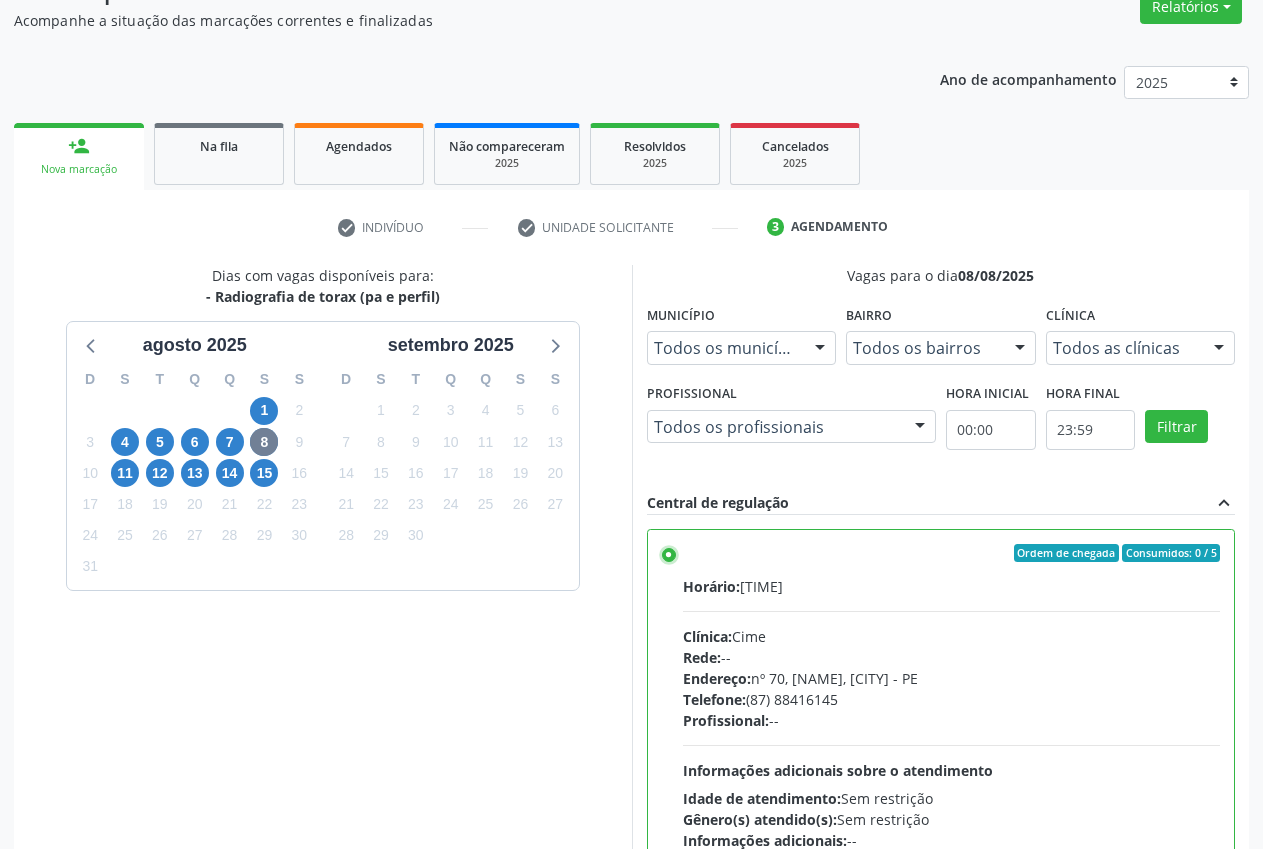 scroll, scrollTop: 317, scrollLeft: 0, axis: vertical 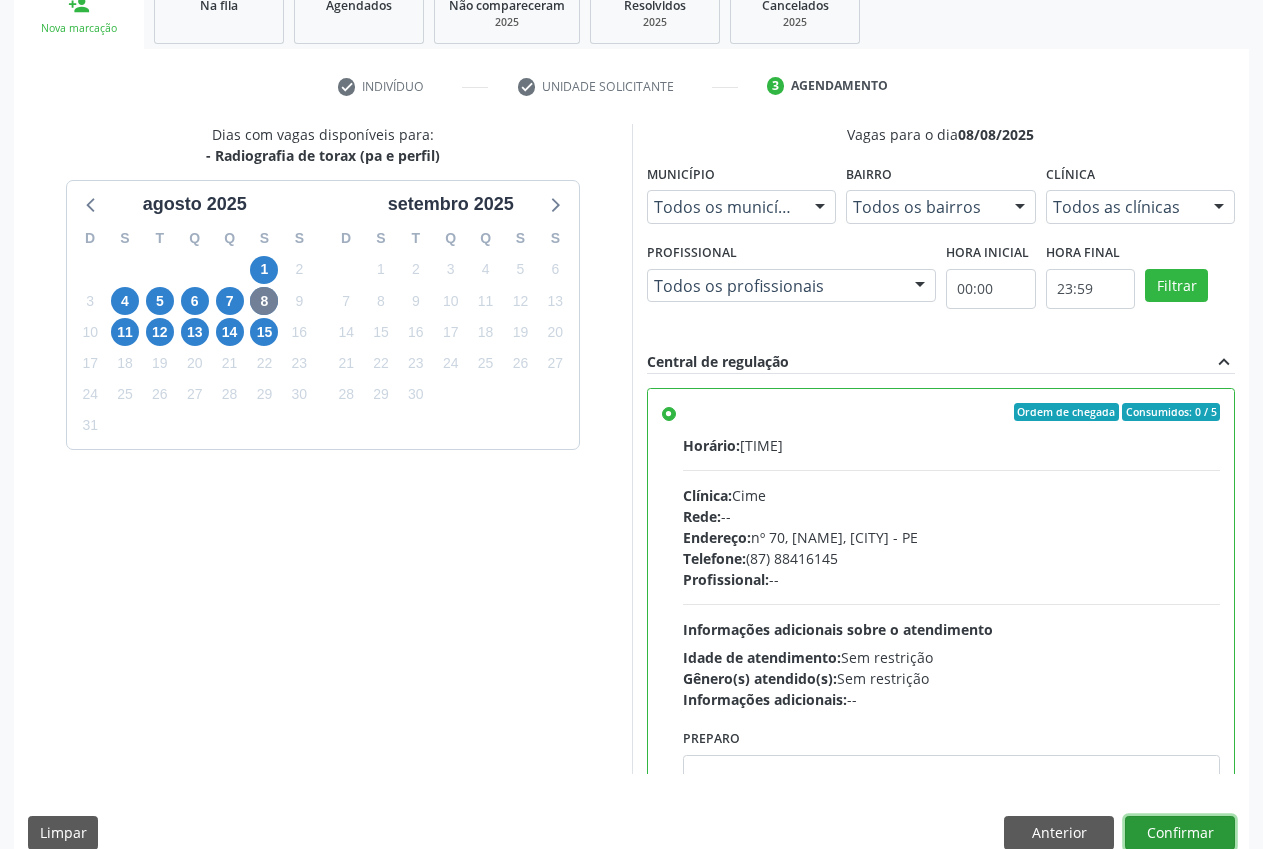 click on "Confirmar" at bounding box center [1180, 833] 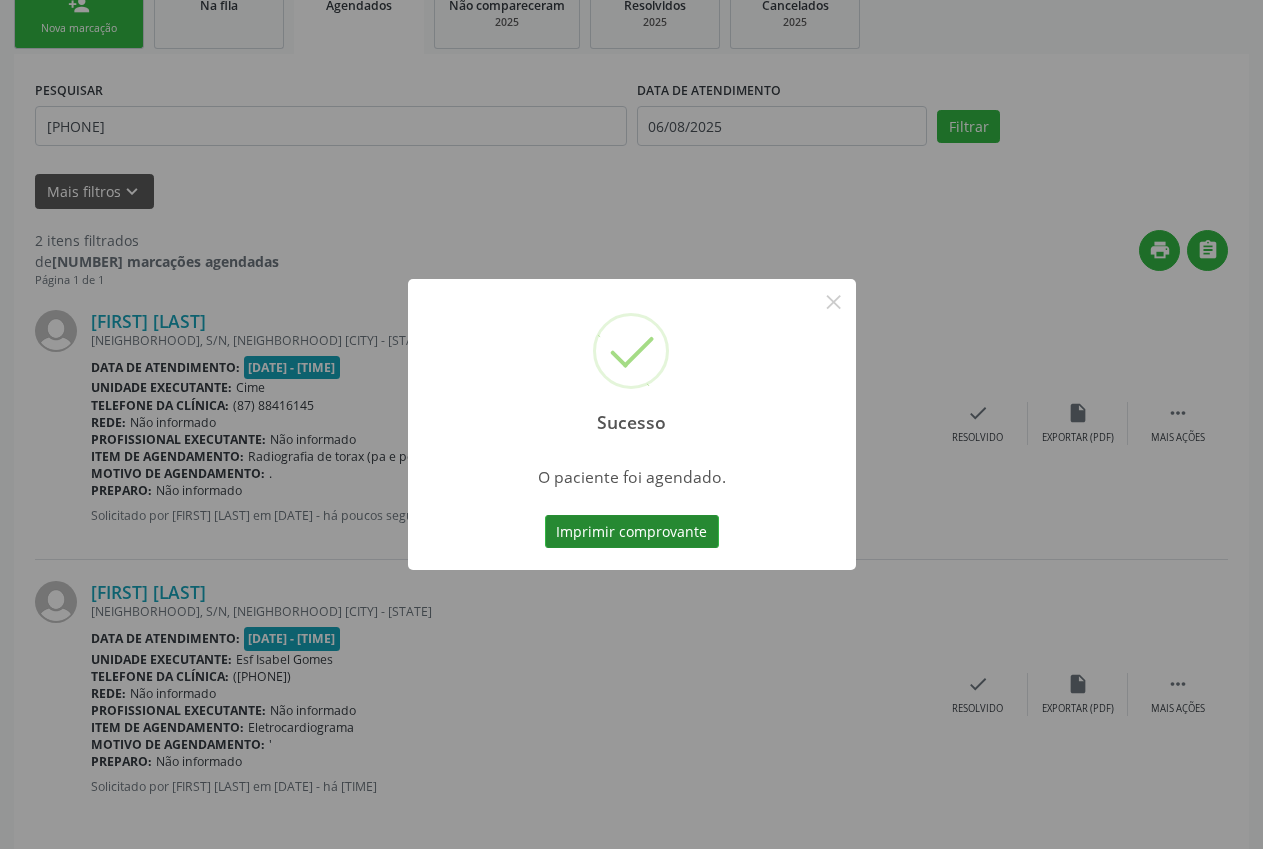 click on "Imprimir comprovante" at bounding box center [632, 532] 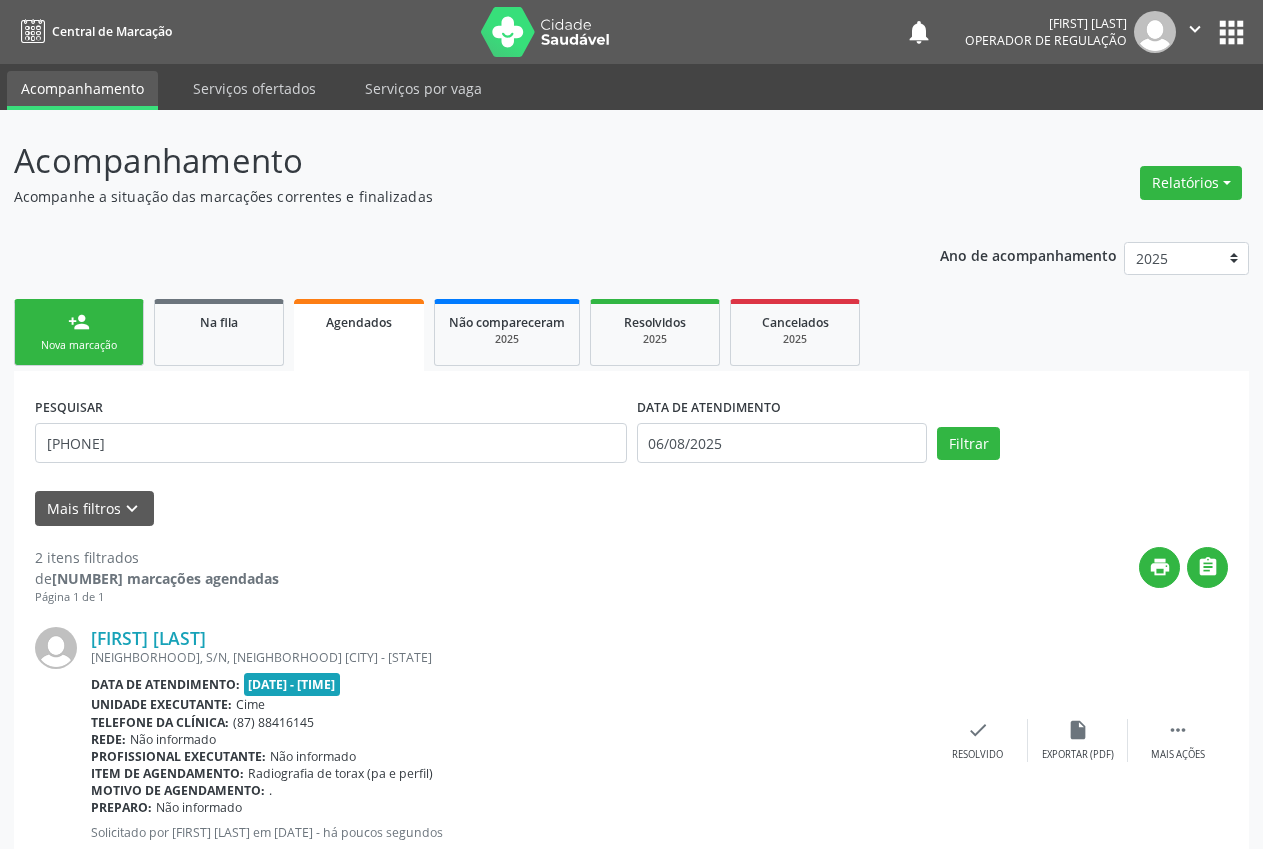 click on "person_add" at bounding box center (79, 322) 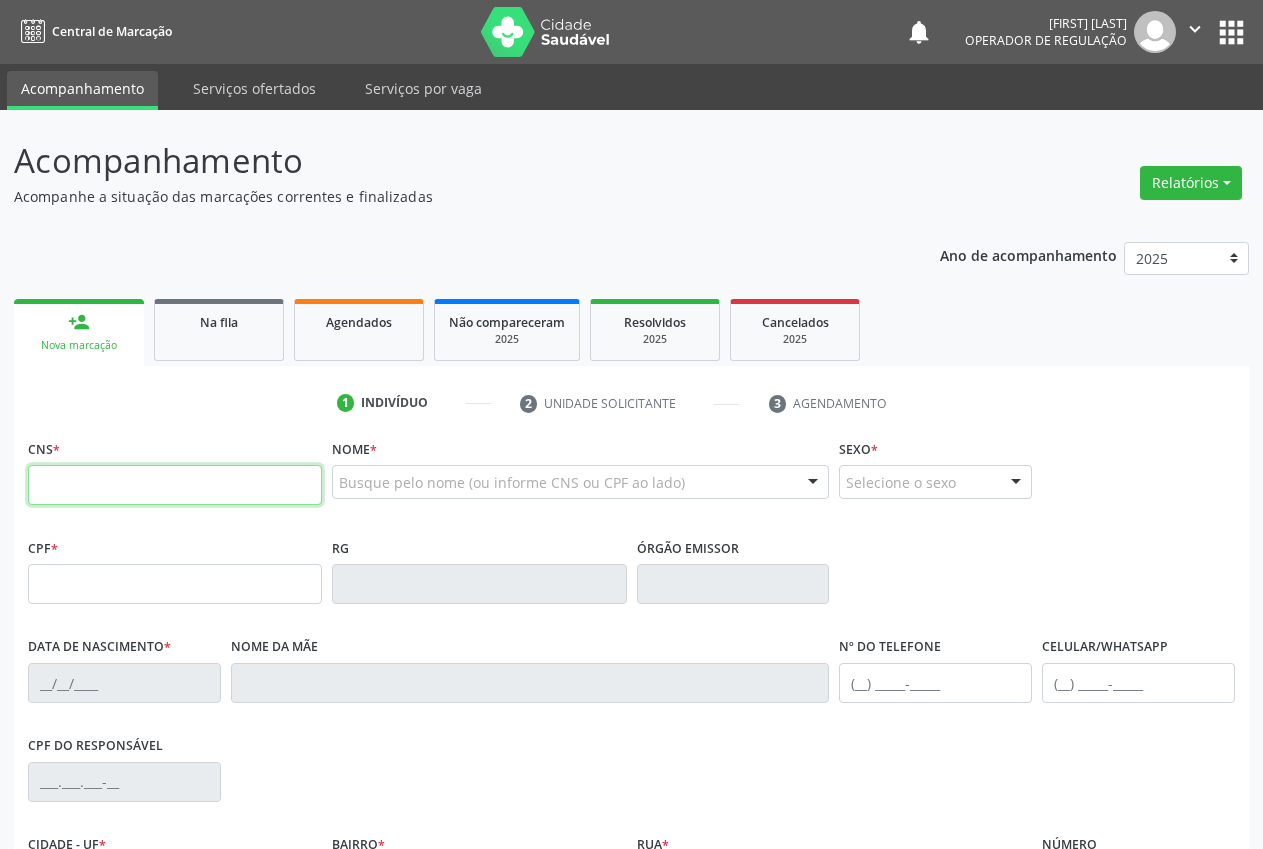click at bounding box center [175, 485] 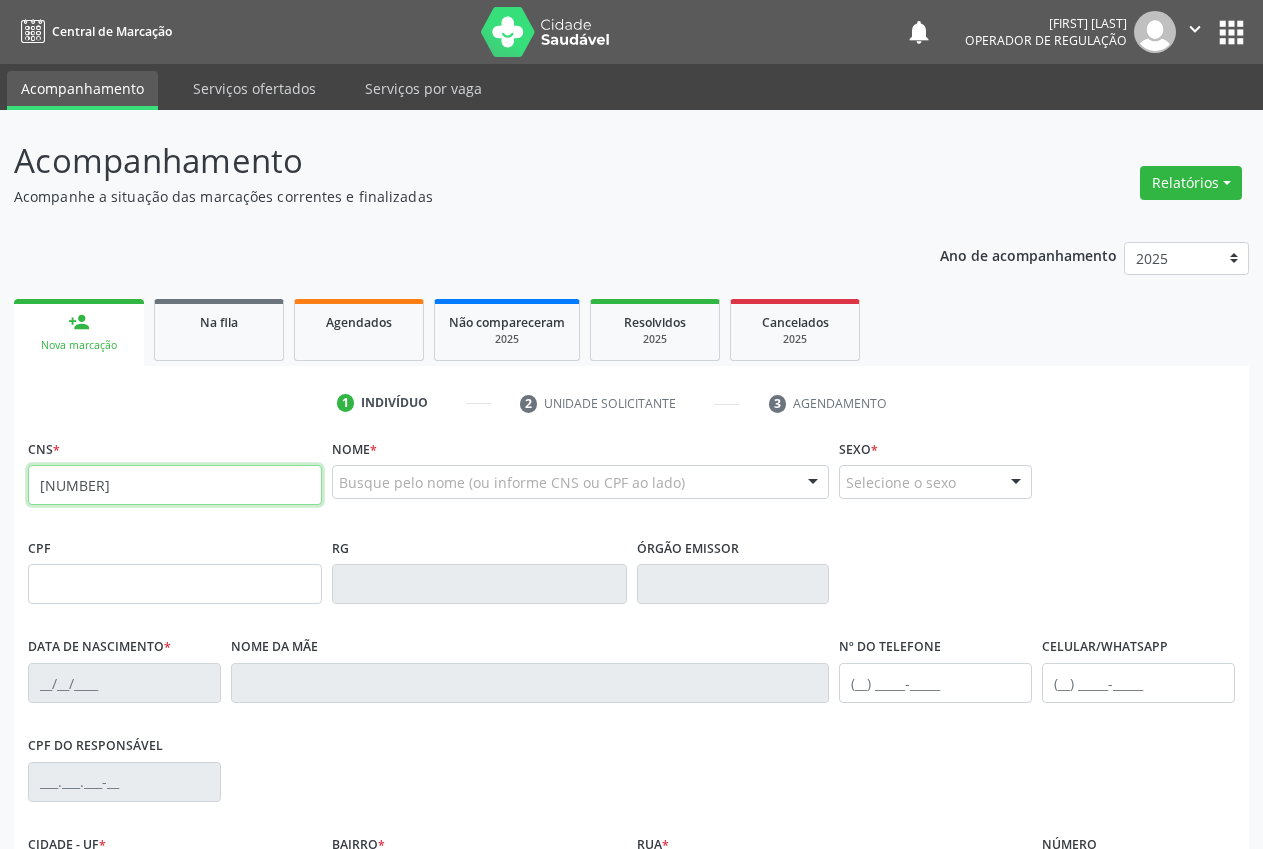 type on "[NUMBER]" 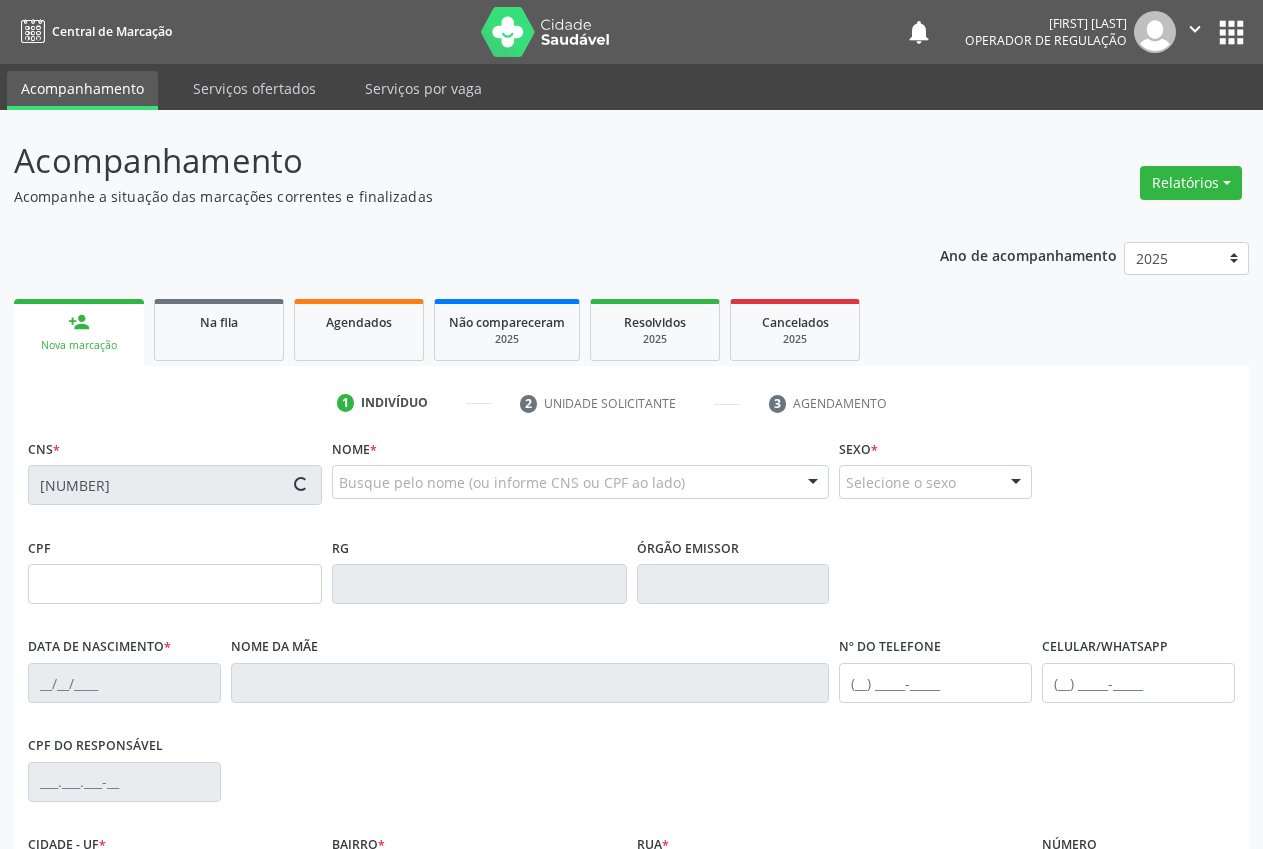 type on "[NUMBER].[NUMBER].[NUMBER]-[NUMBER]" 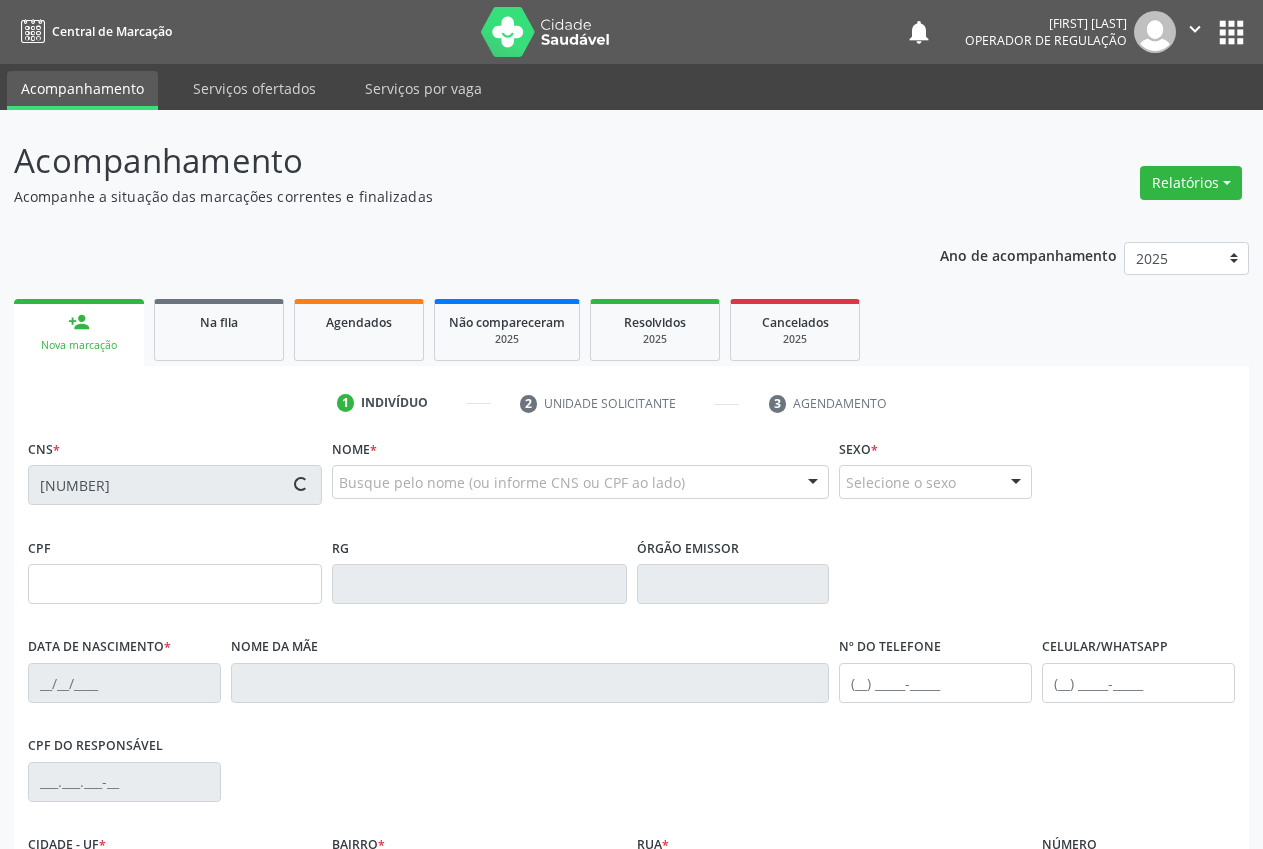 type on "[DATE]" 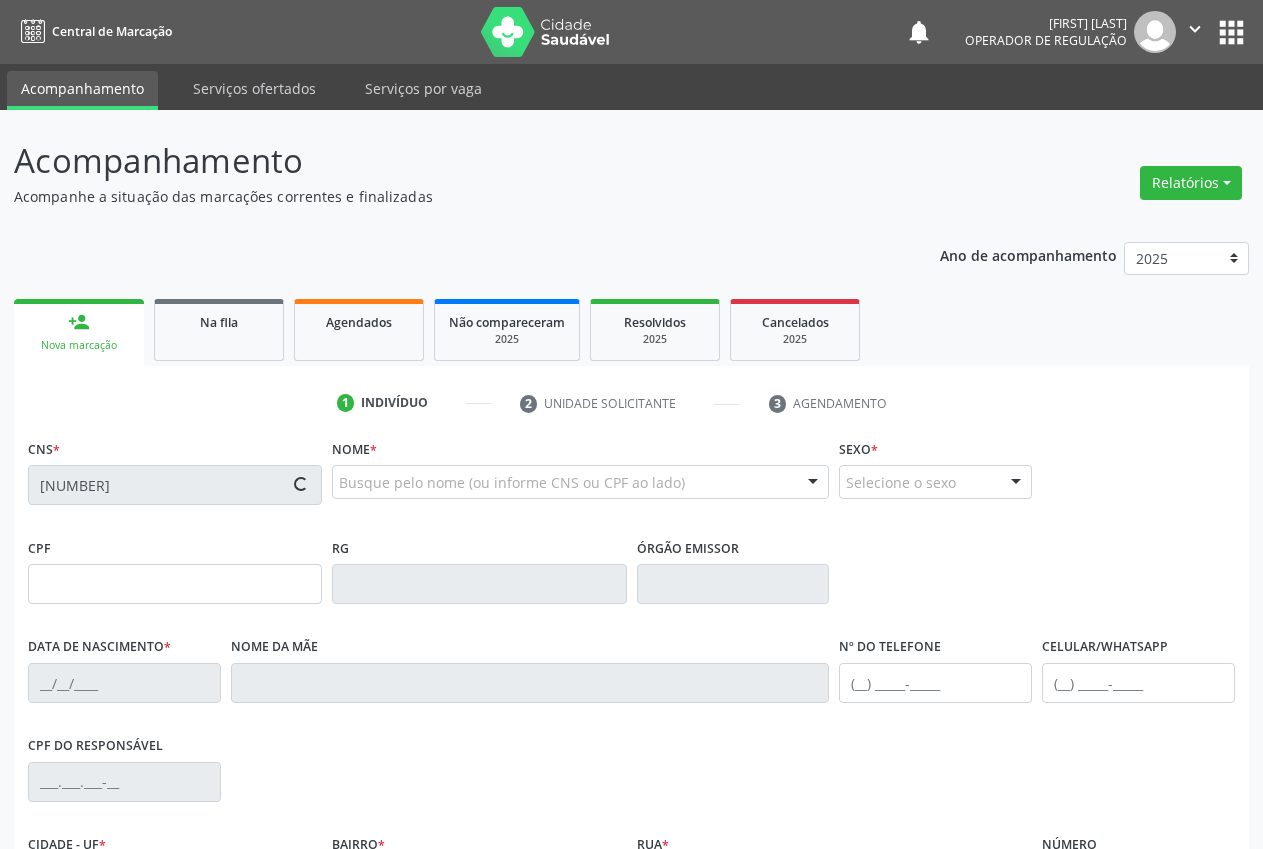 type on "S/N" 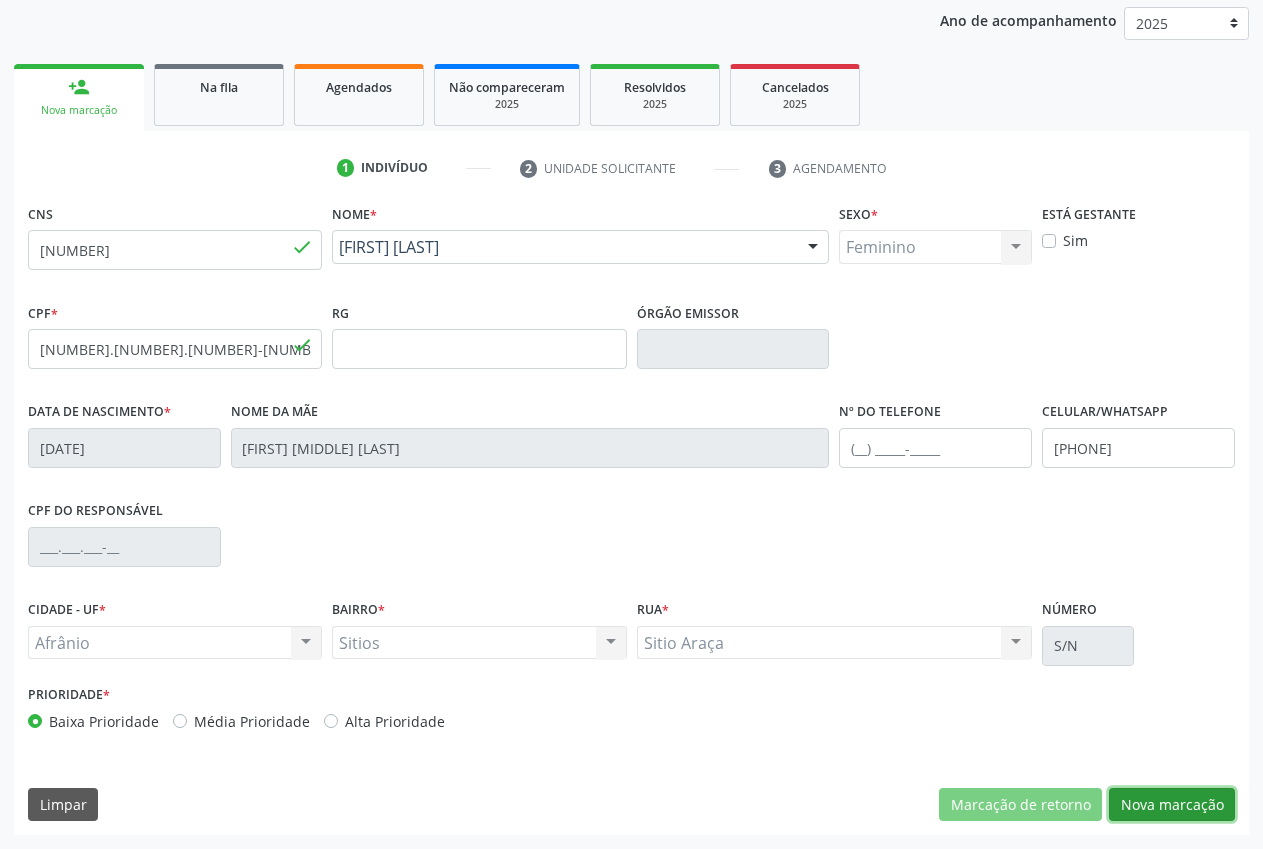 click on "Nova marcação" at bounding box center (1172, 805) 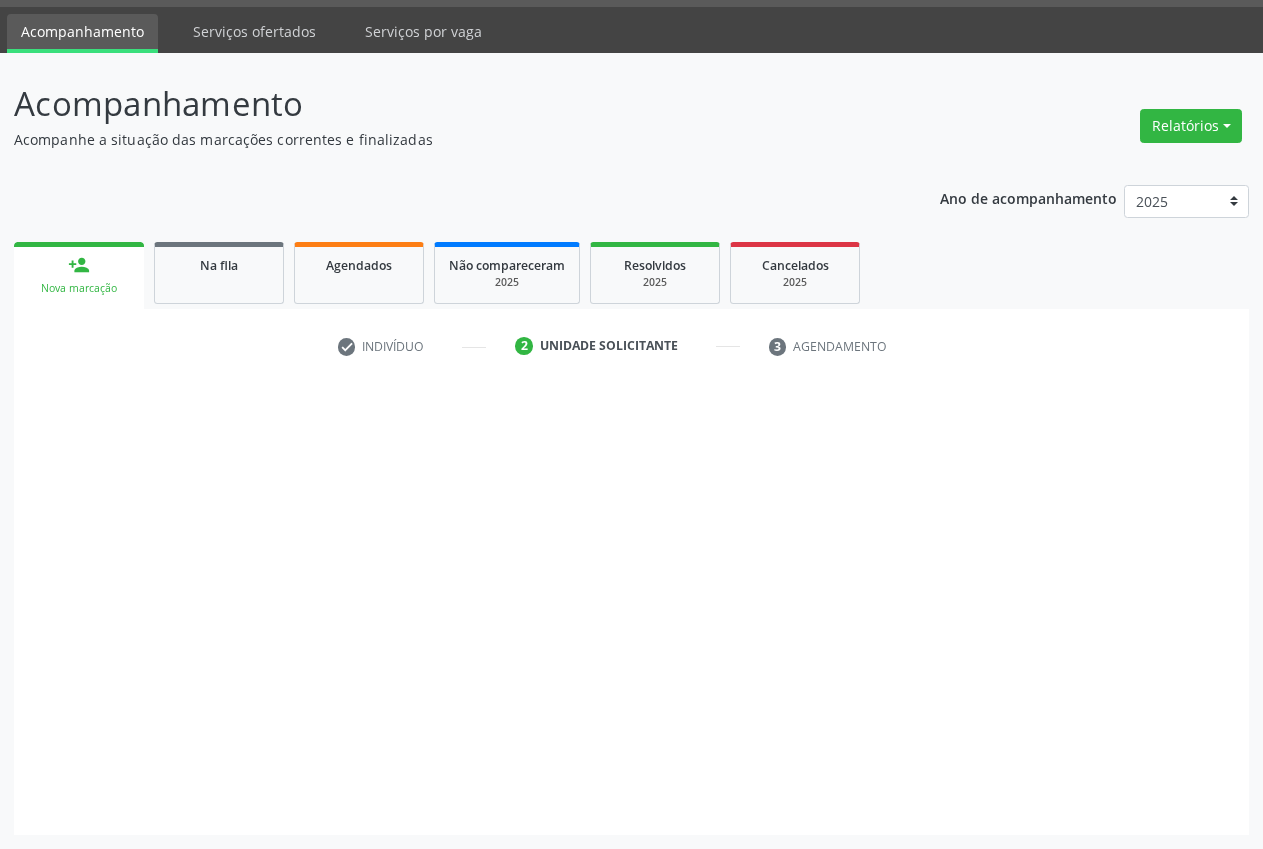 scroll, scrollTop: 57, scrollLeft: 0, axis: vertical 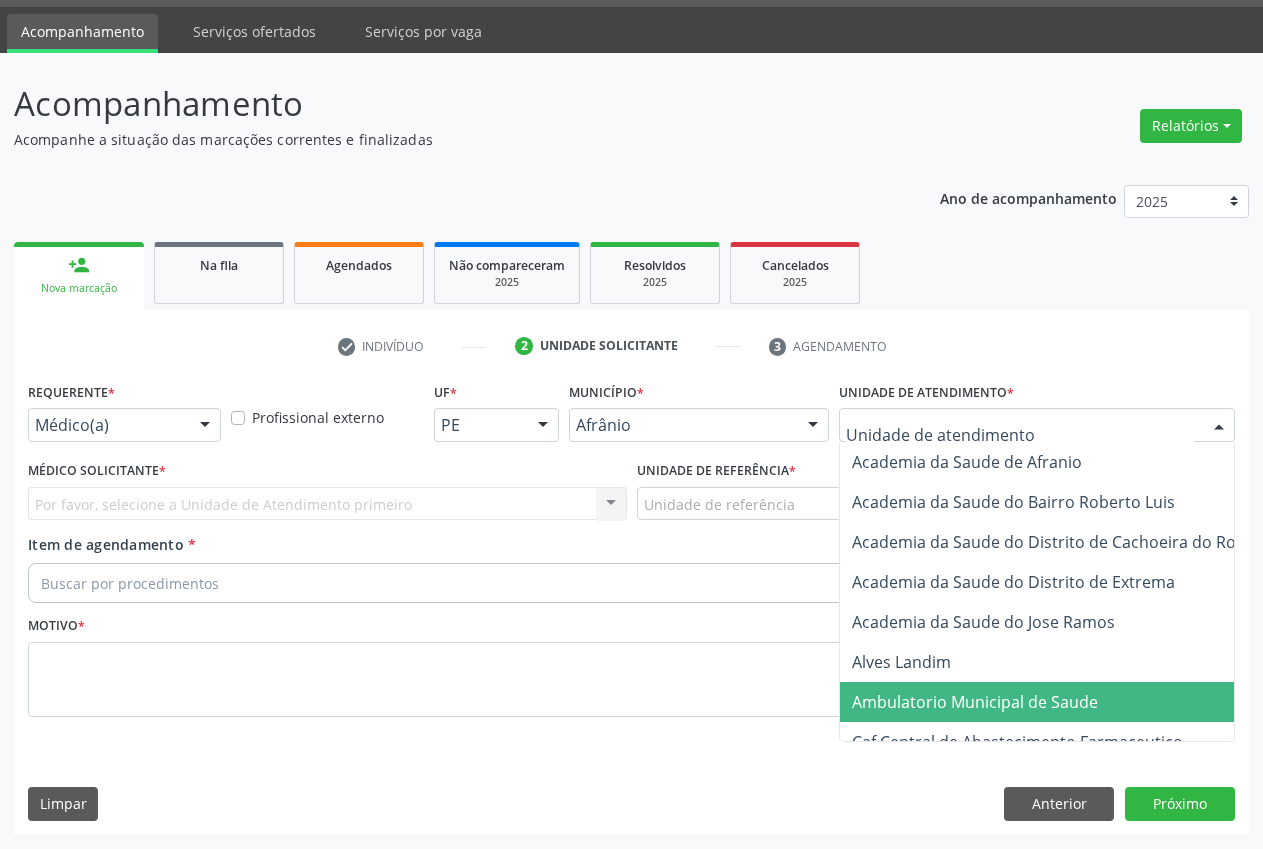click on "Ambulatorio Municipal de Saude" at bounding box center (1078, 702) 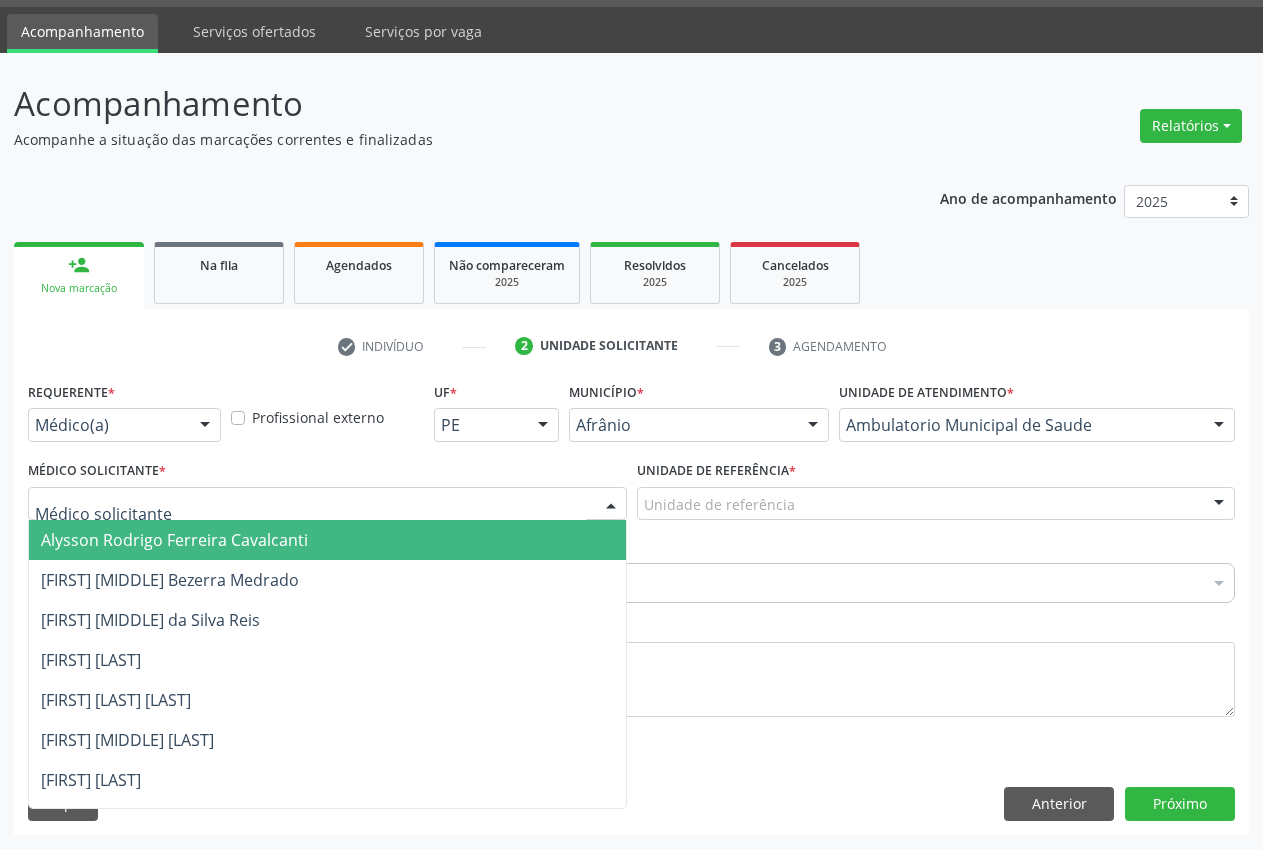 click at bounding box center [327, 504] 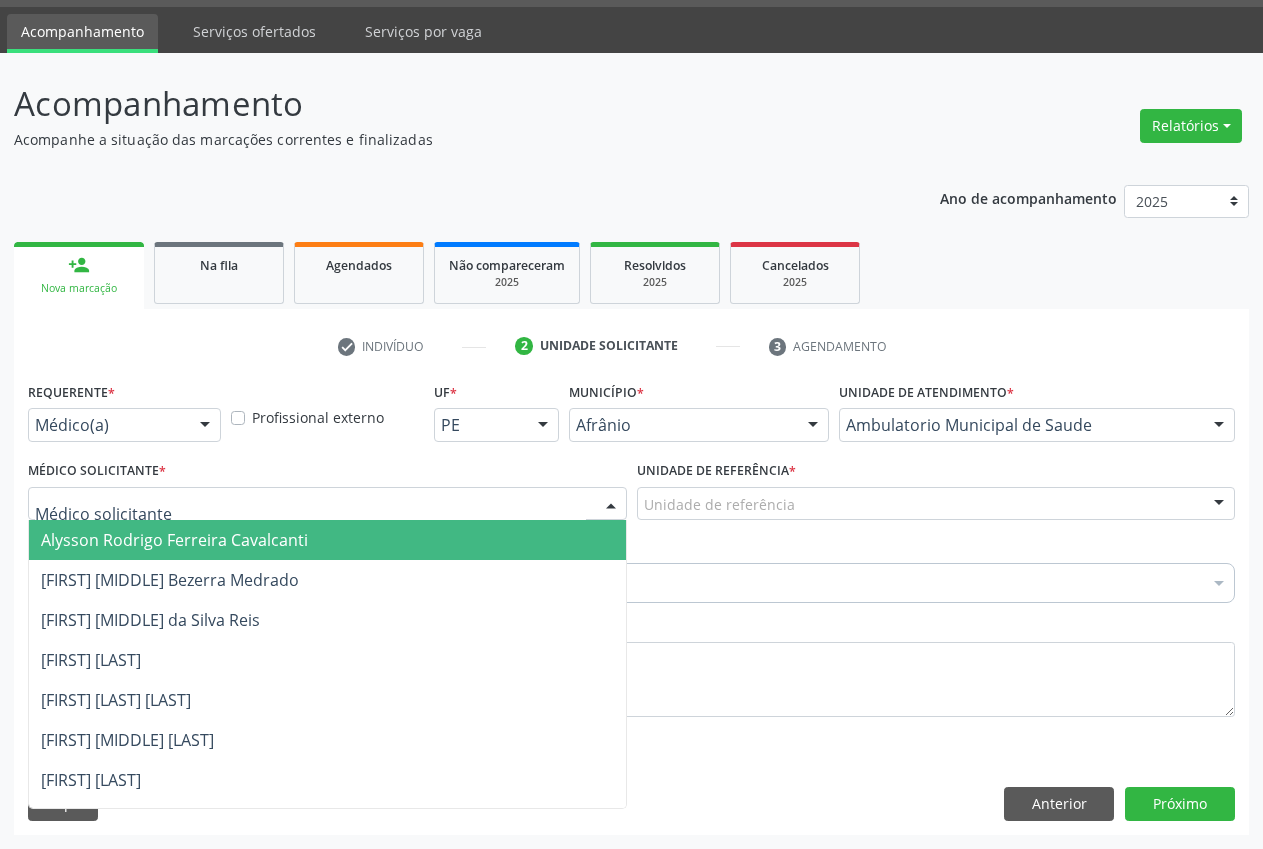 click on "Alysson Rodrigo Ferreira Cavalcanti" at bounding box center [327, 540] 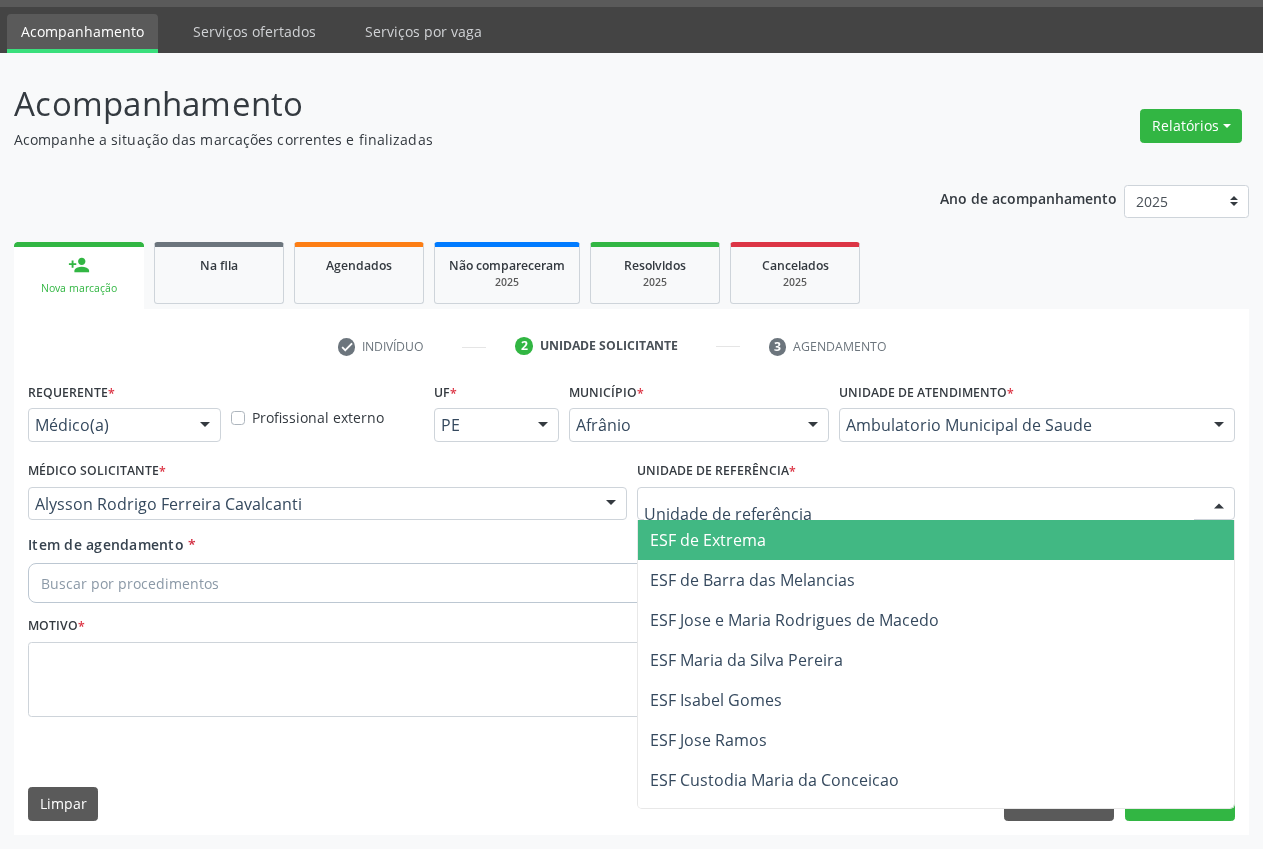 click on "ESF de Barra das Melancias" at bounding box center [936, 580] 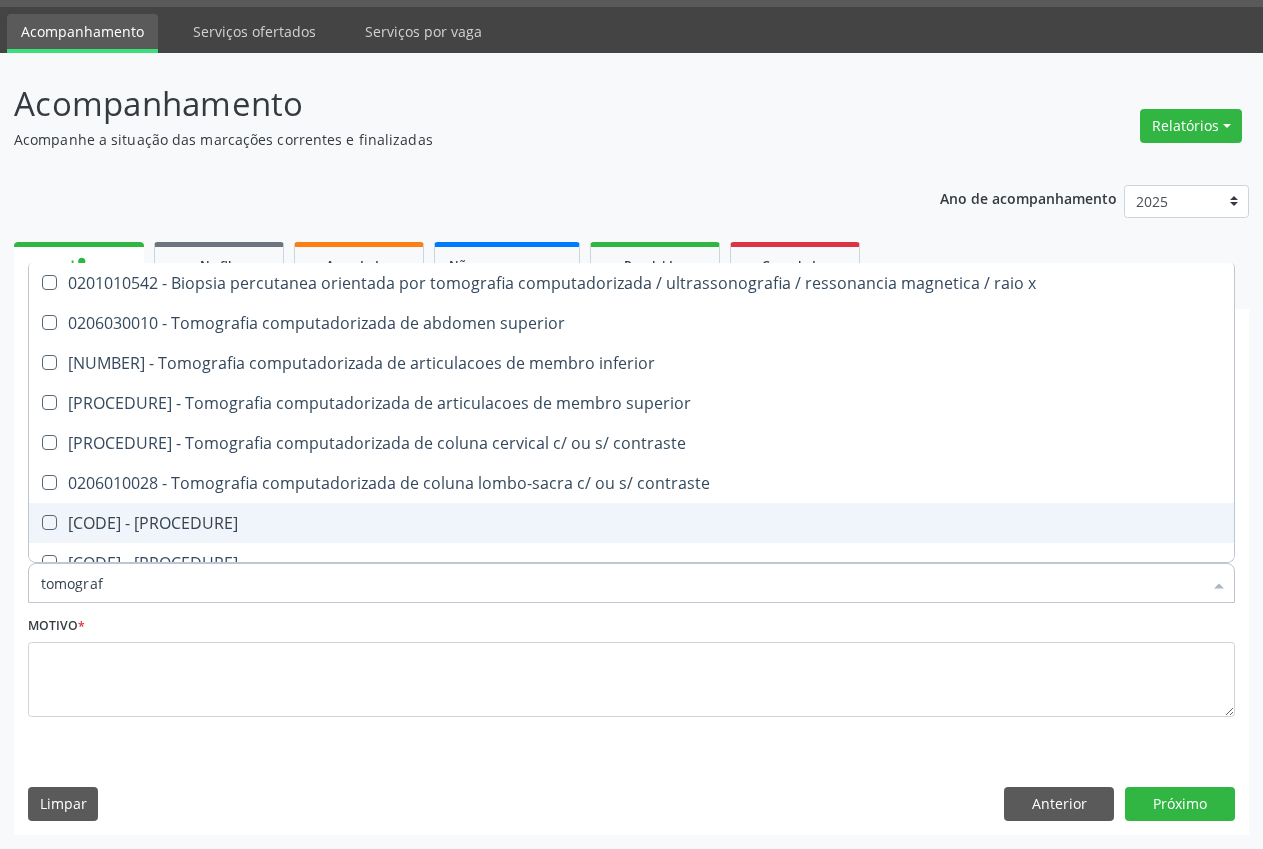 type on "tomografi" 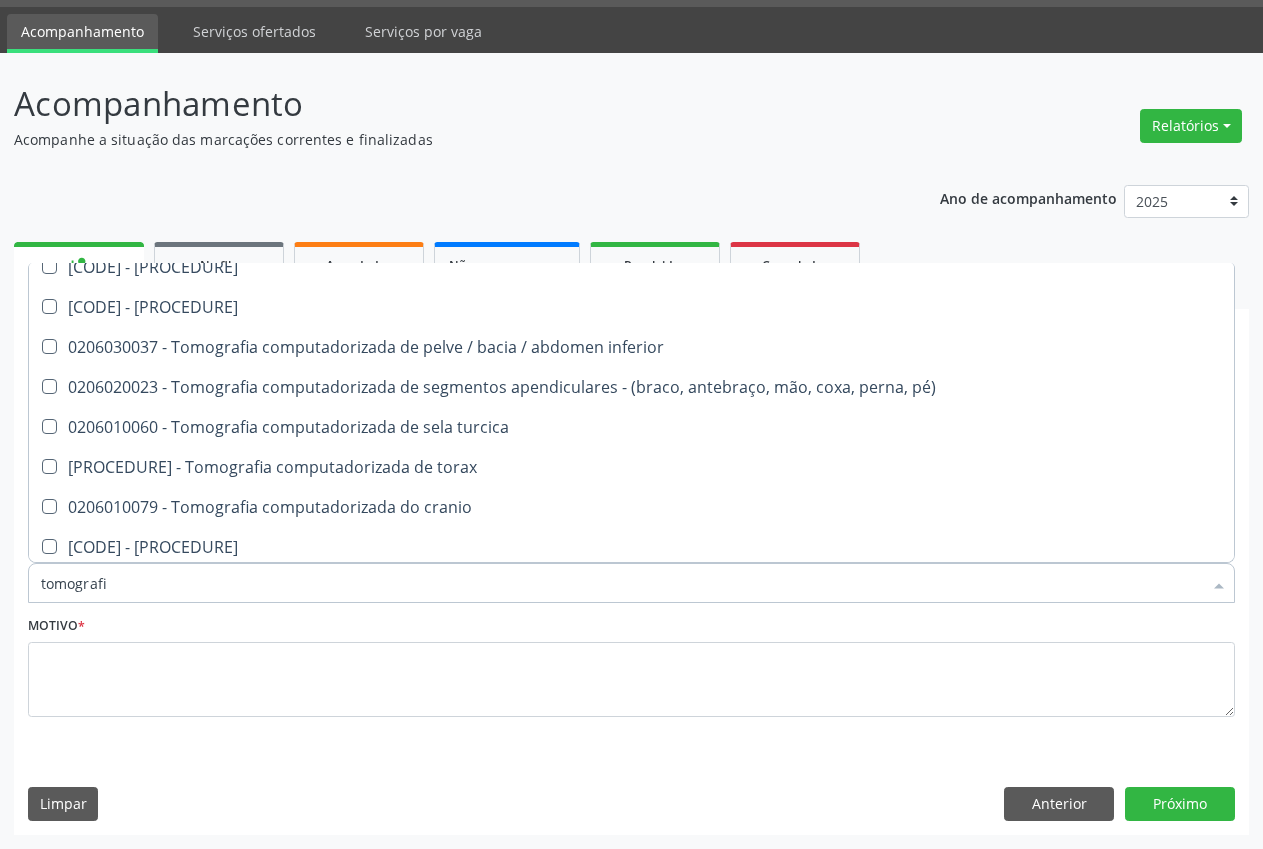 scroll, scrollTop: 235, scrollLeft: 0, axis: vertical 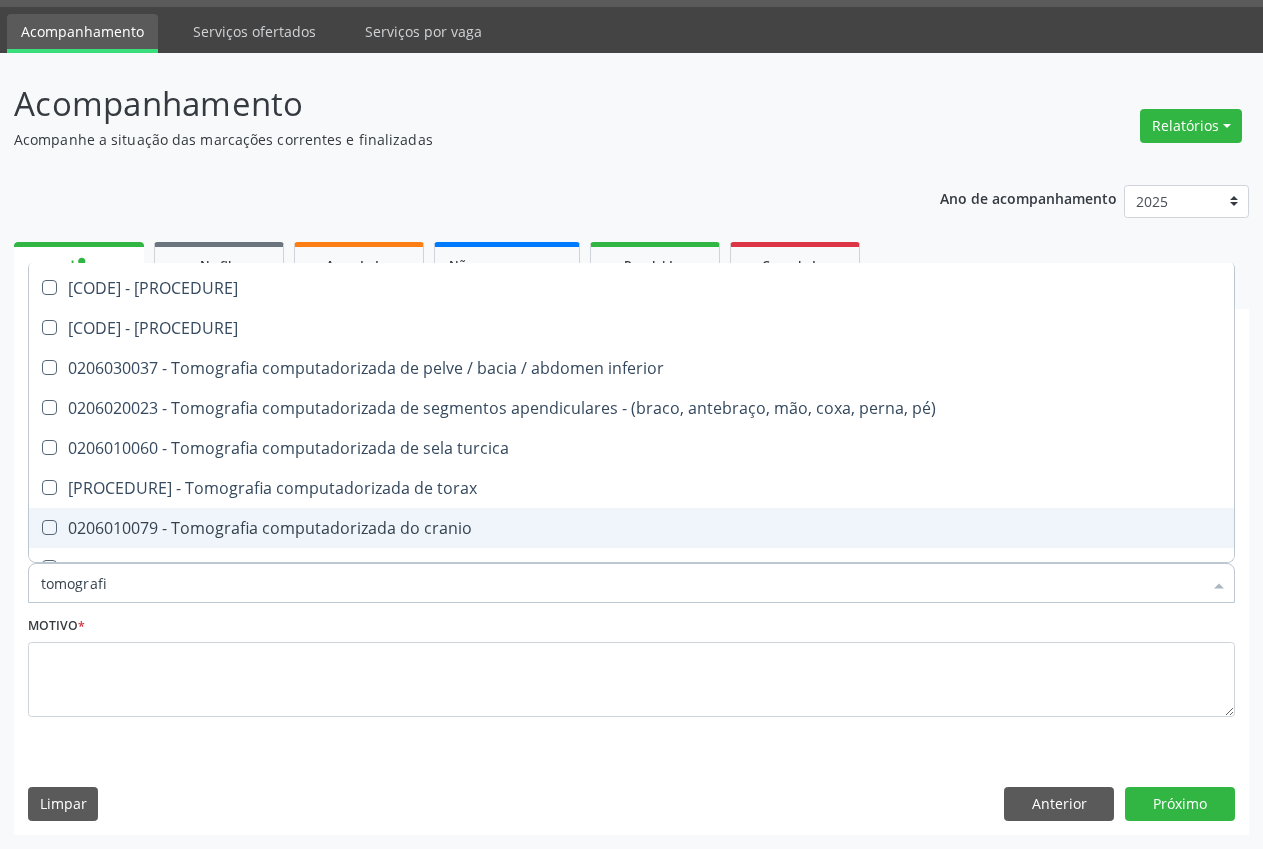 click on "0206010079 - Tomografia computadorizada do cranio" at bounding box center [631, 528] 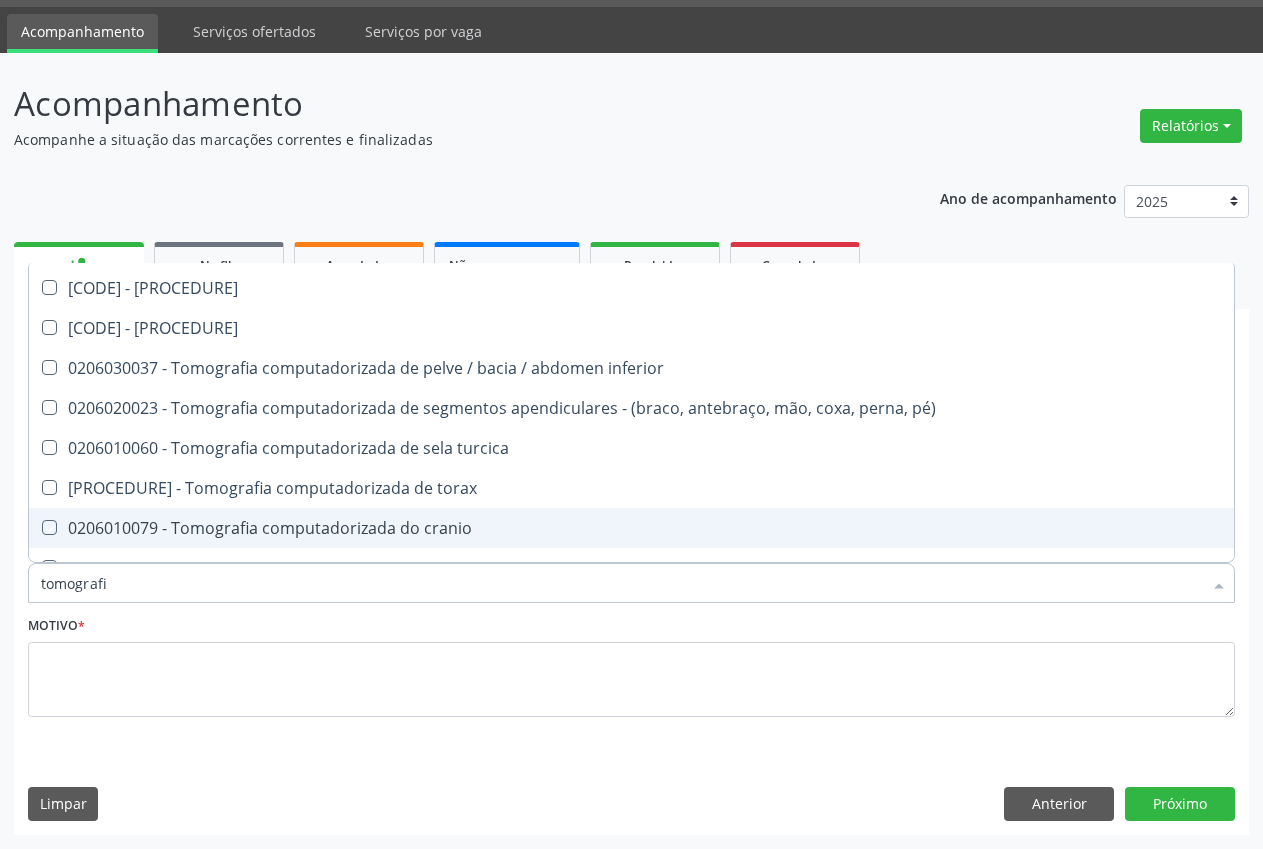 checkbox on "true" 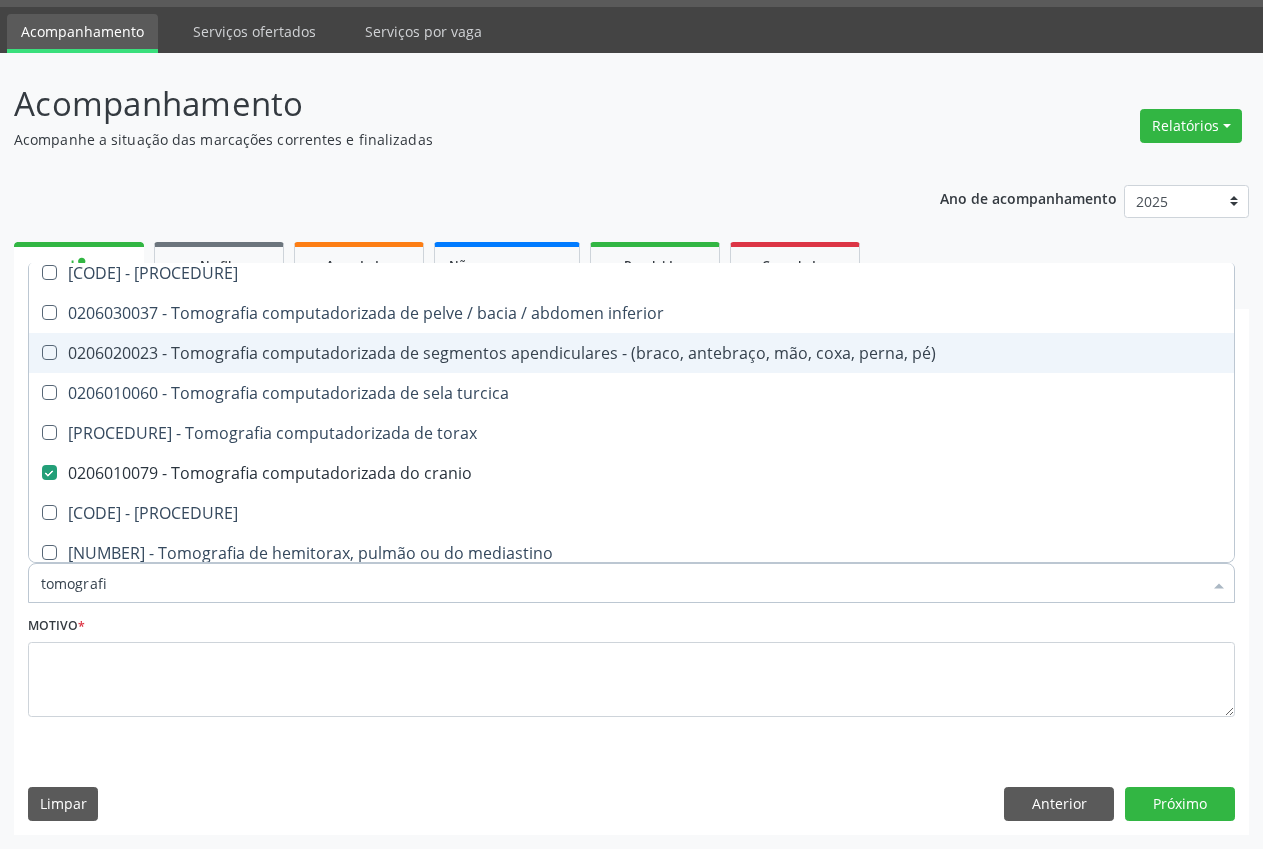 scroll, scrollTop: 341, scrollLeft: 0, axis: vertical 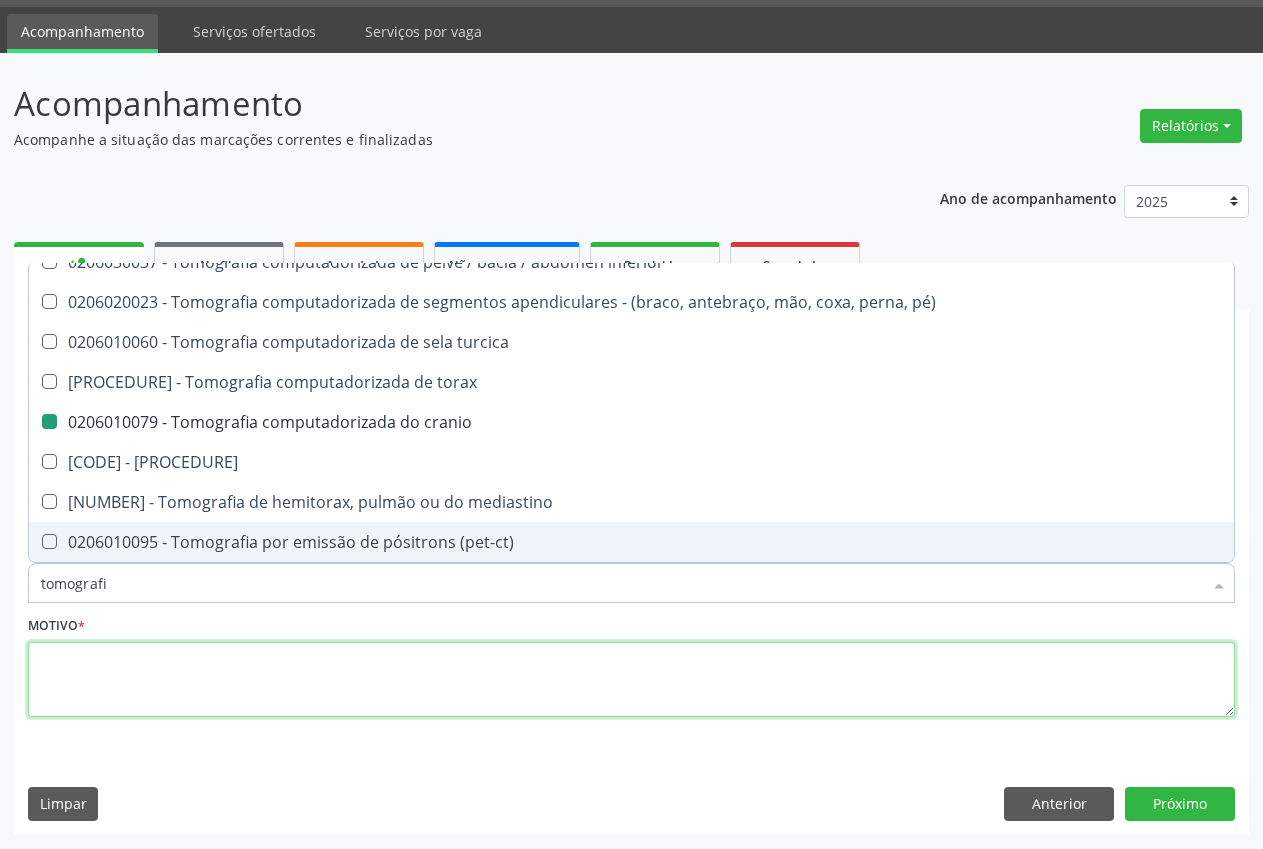click at bounding box center [631, 680] 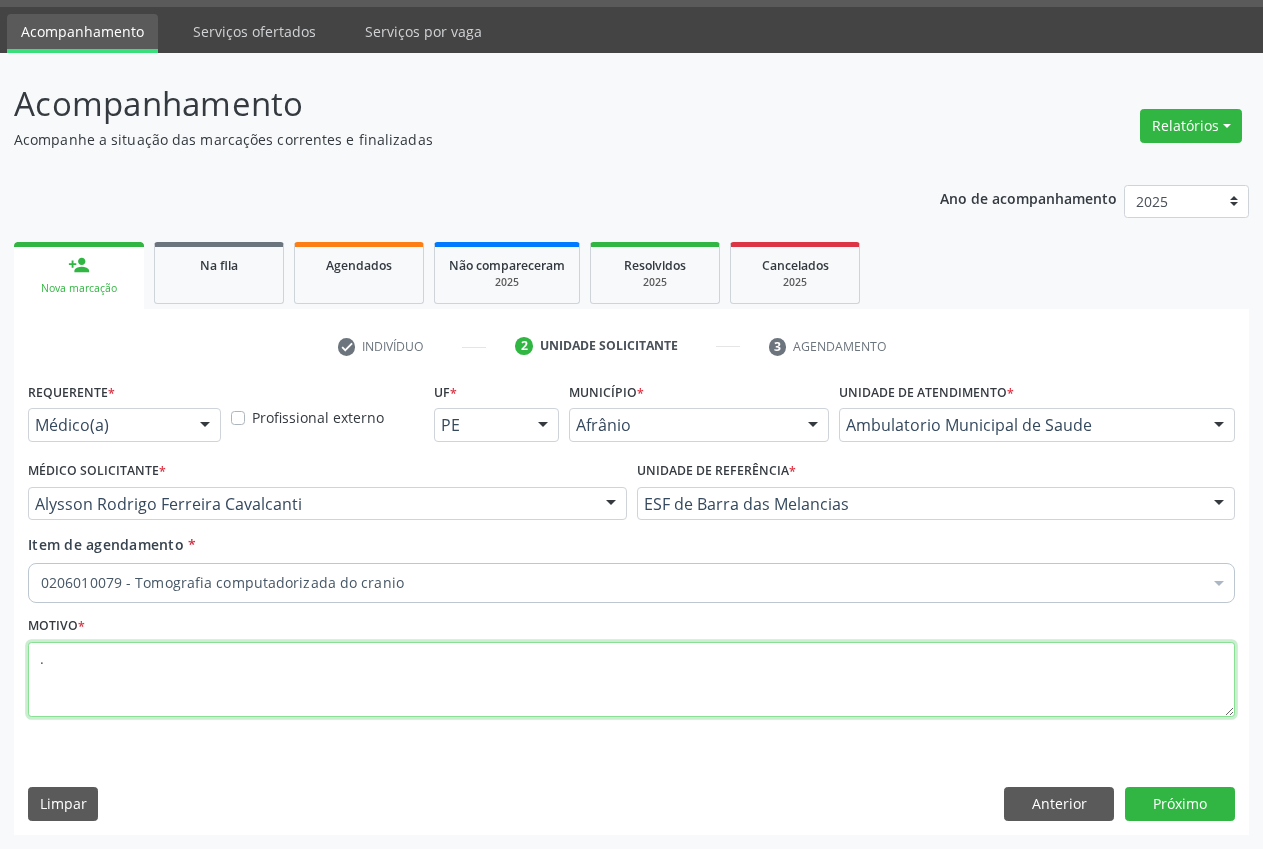 scroll, scrollTop: 0, scrollLeft: 0, axis: both 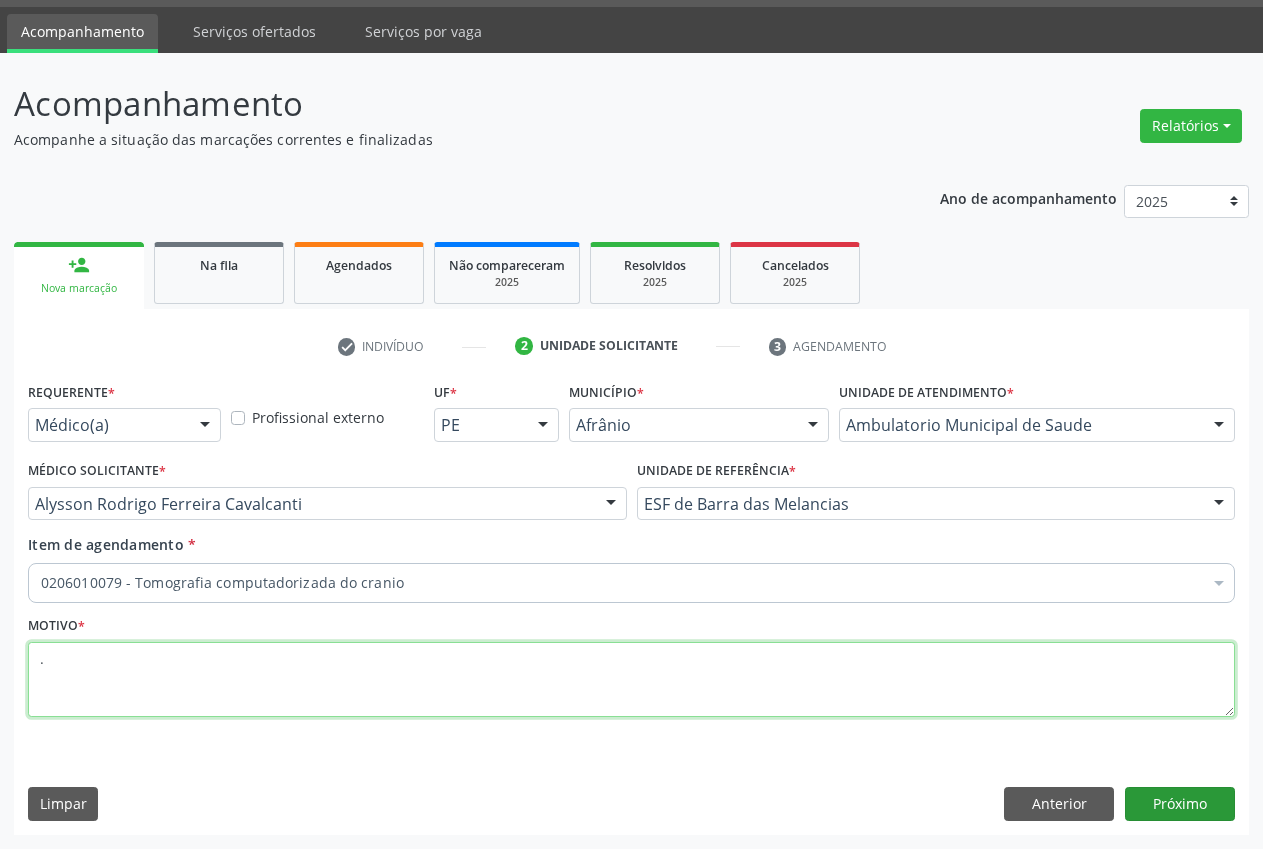 type on "." 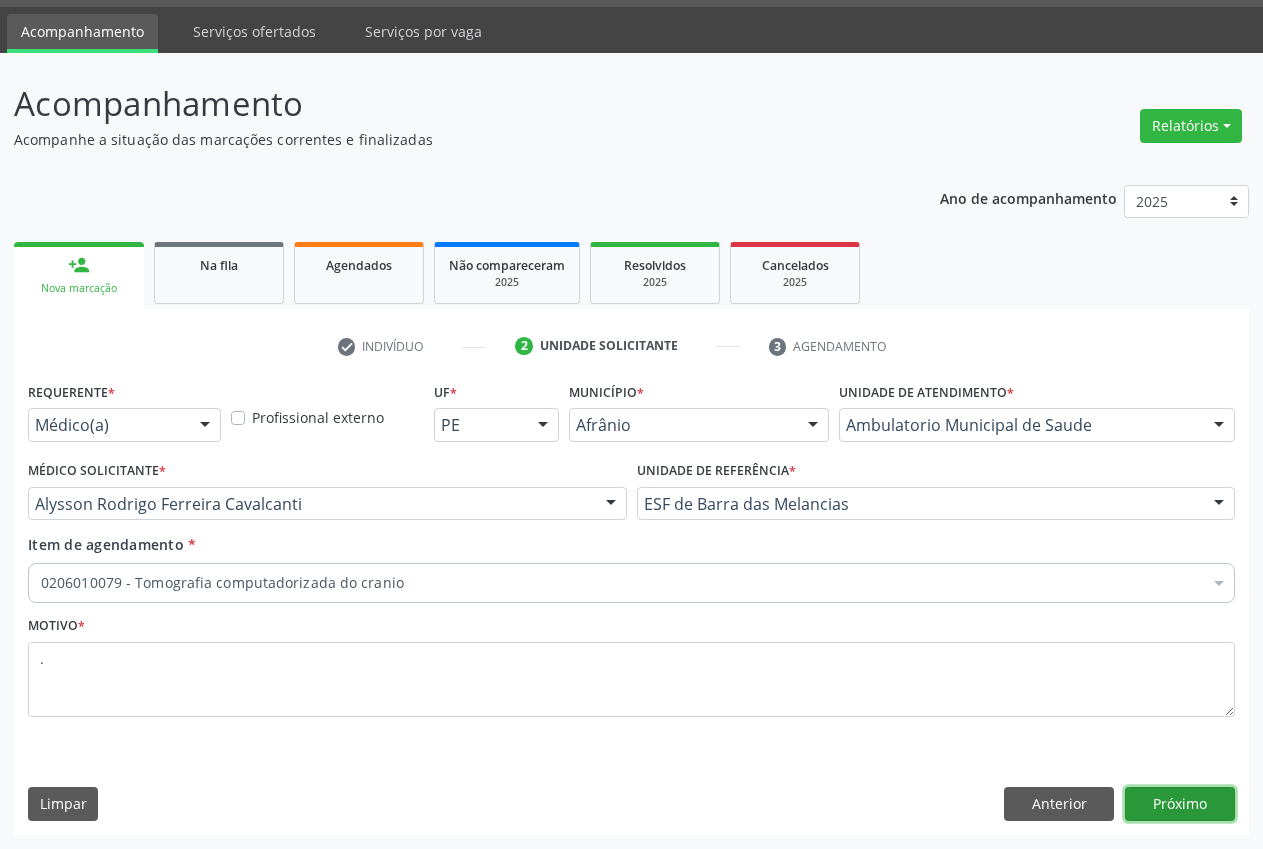 click on "Próximo" at bounding box center [1180, 804] 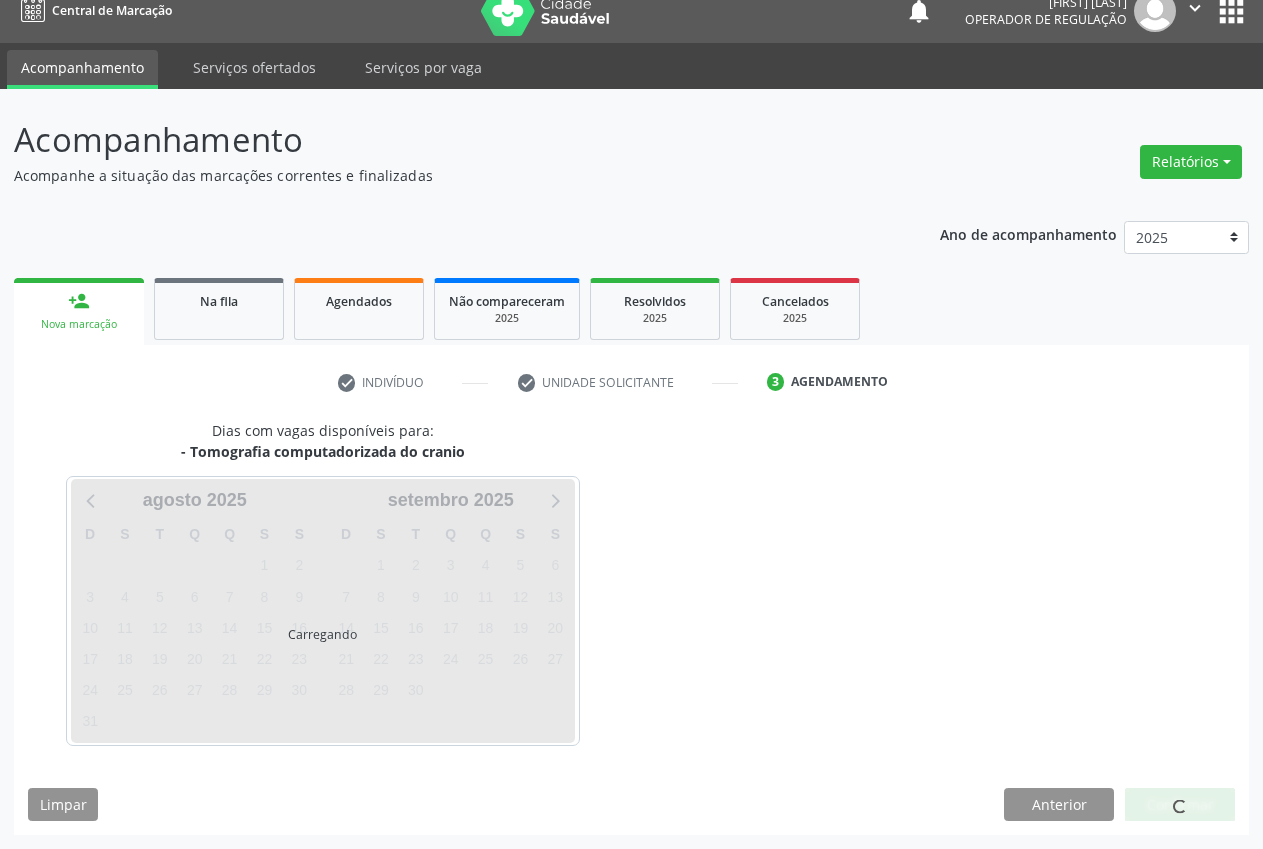 scroll, scrollTop: 57, scrollLeft: 0, axis: vertical 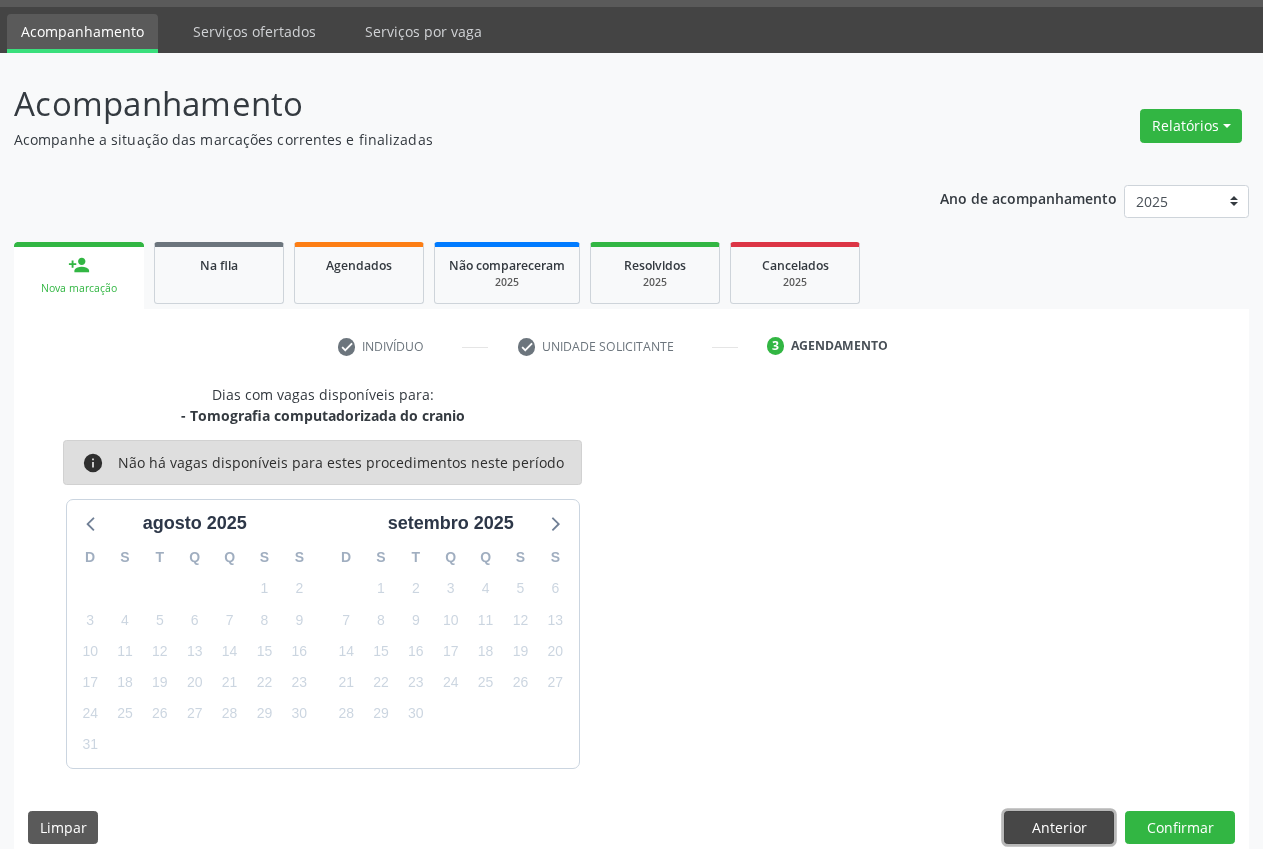 click on "Anterior" at bounding box center (1059, 828) 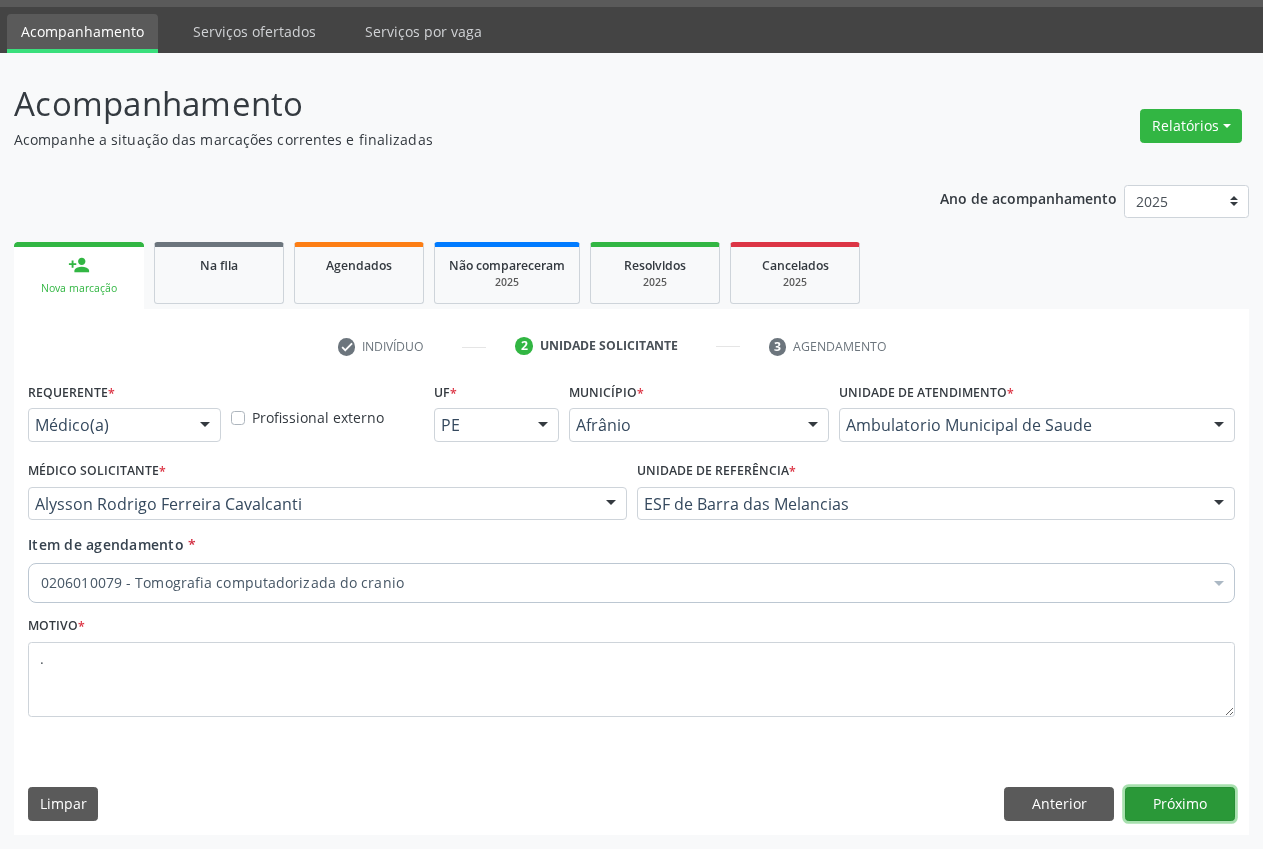 click on "Próximo" at bounding box center [1180, 804] 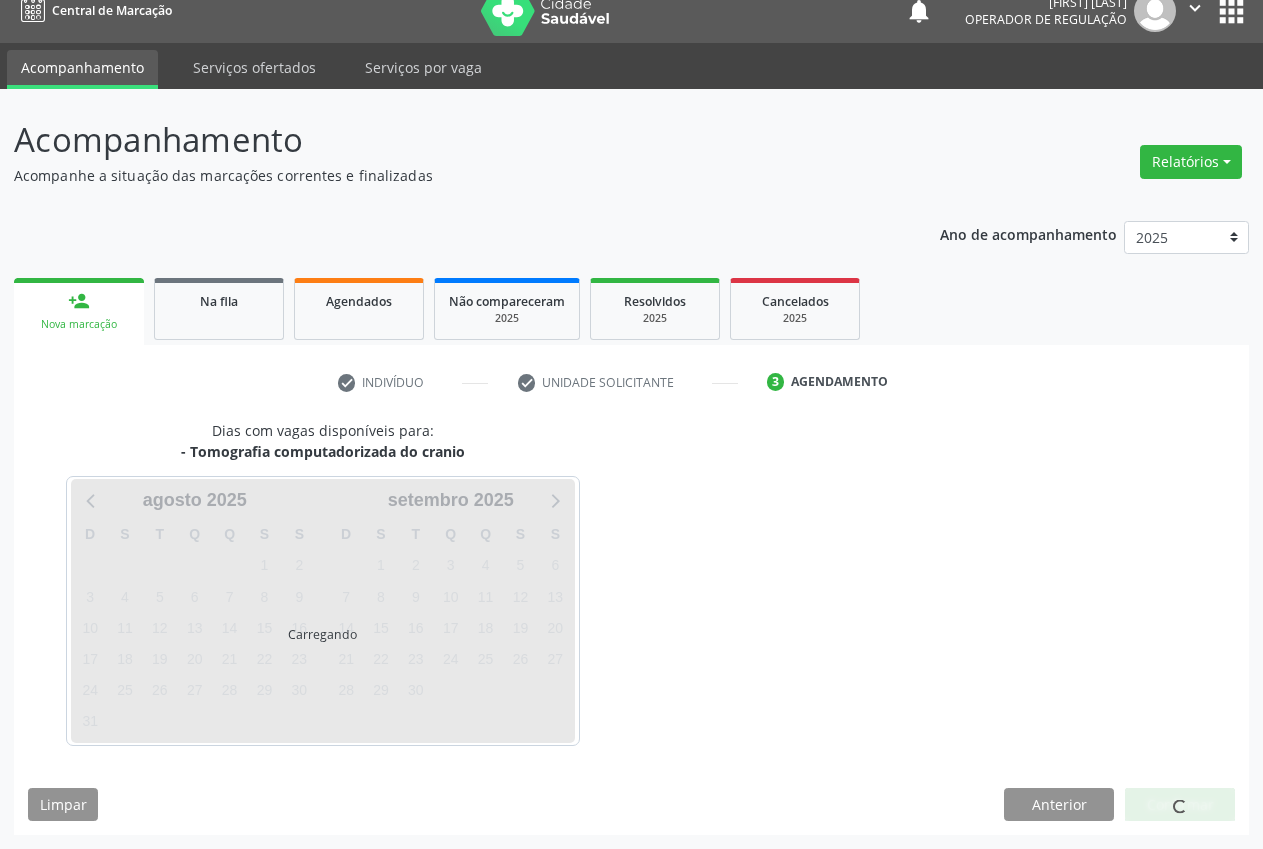 scroll, scrollTop: 21, scrollLeft: 0, axis: vertical 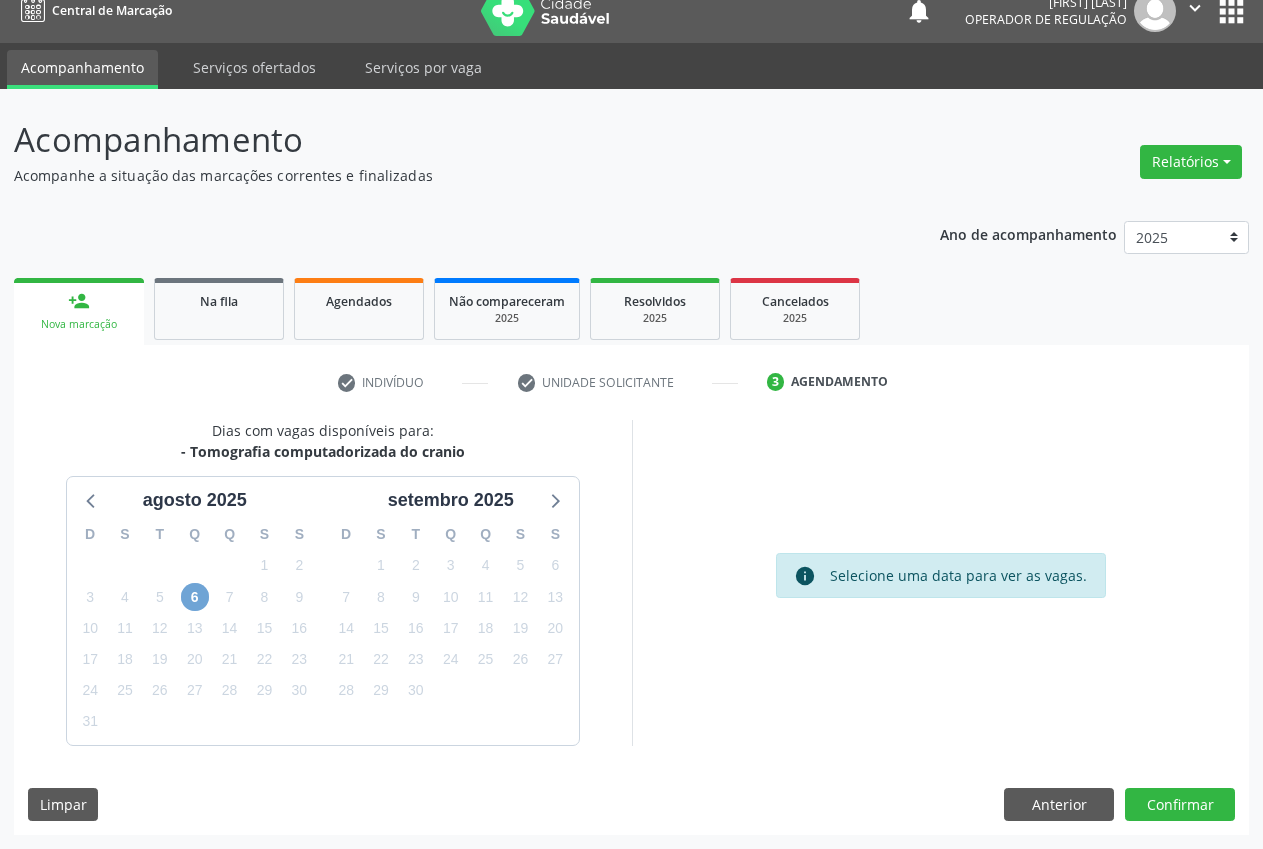 click on "6" at bounding box center [195, 597] 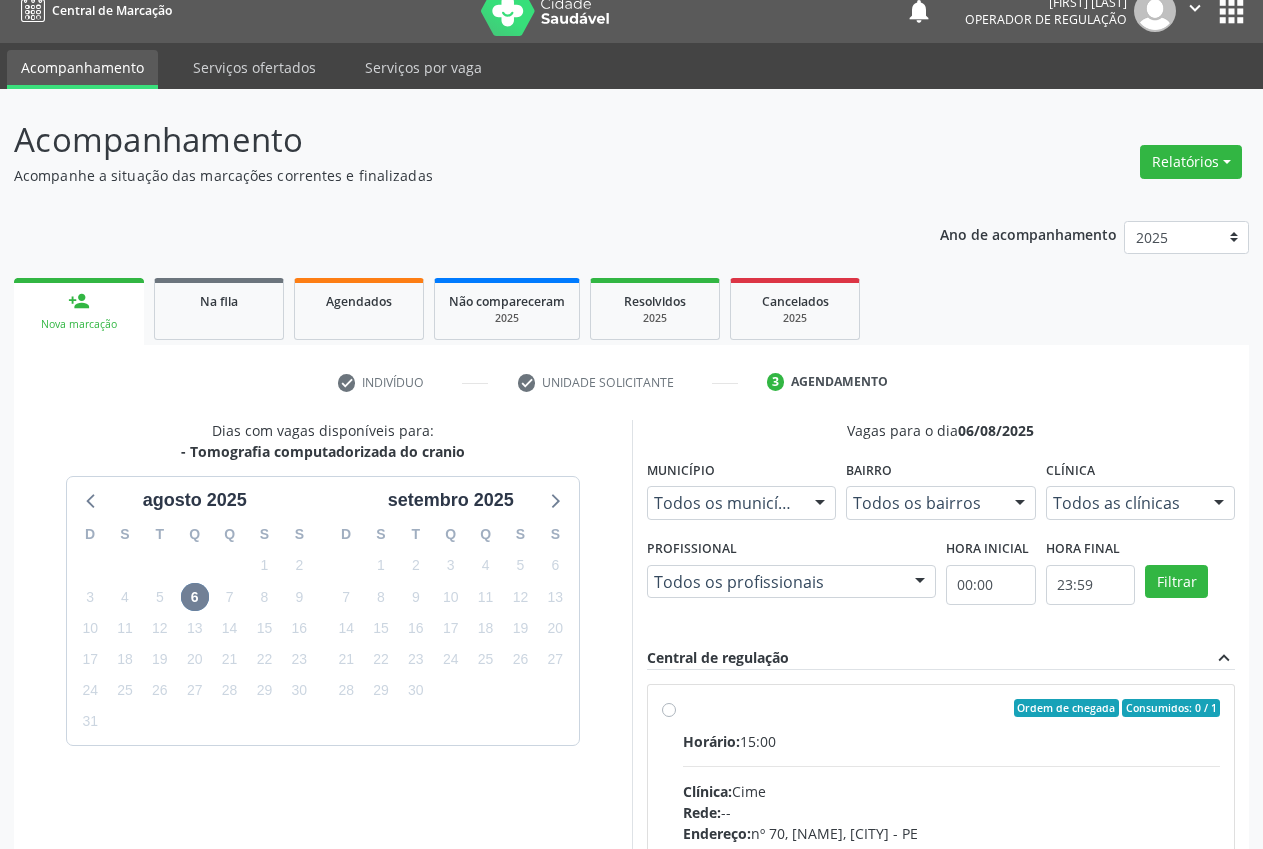 click on "Ordem de chegada
Consumidos: 0 / 1
Horário:   15:00
Clínica:  Cime
Rede:
--
Endereço:   nº 70, [NAME], [CITY] - PE
Telefone:   ([PHONE])
Profissional:
--
Informações adicionais sobre o atendimento
Idade de atendimento:
Sem restrição
Gênero(s) atendido(s):
Sem restrição
Informações adicionais:
--" at bounding box center [941, 852] 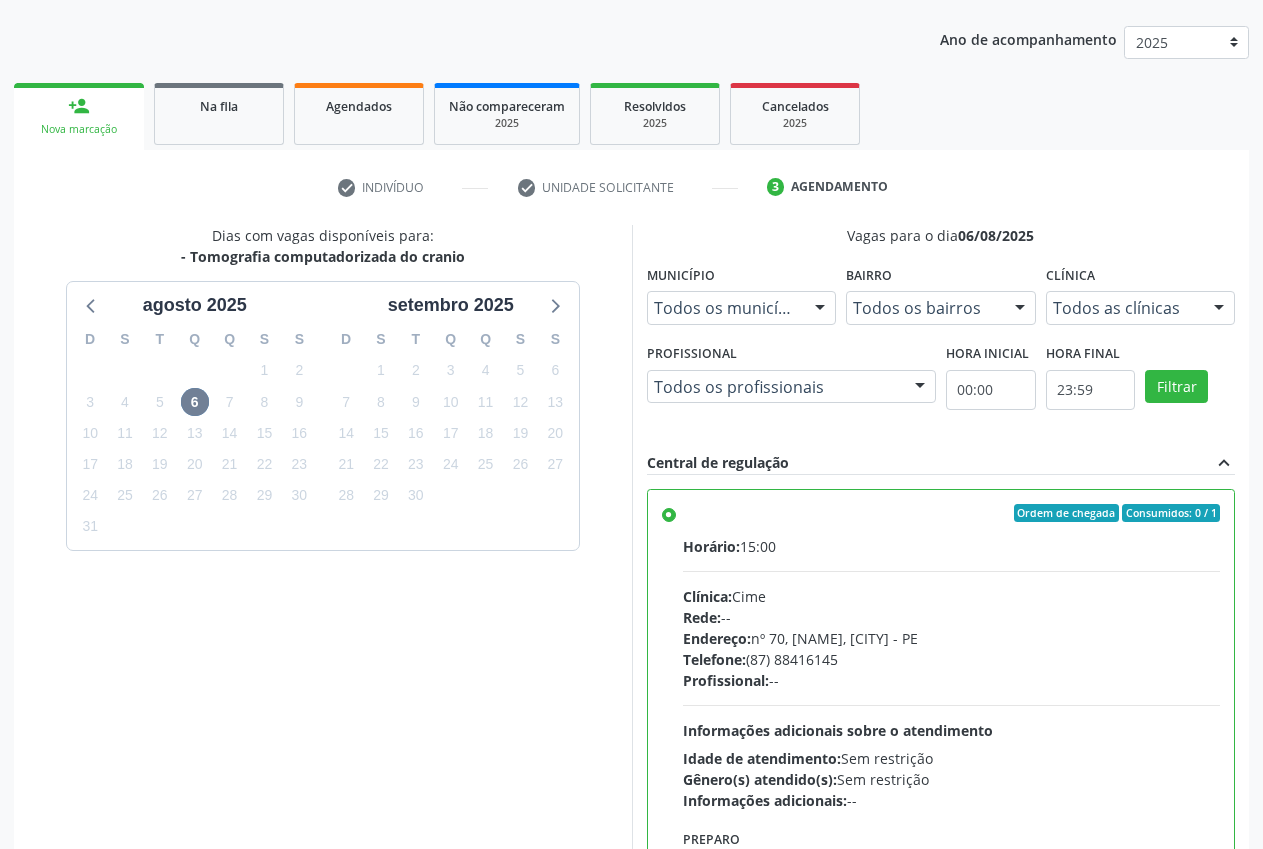 scroll, scrollTop: 346, scrollLeft: 0, axis: vertical 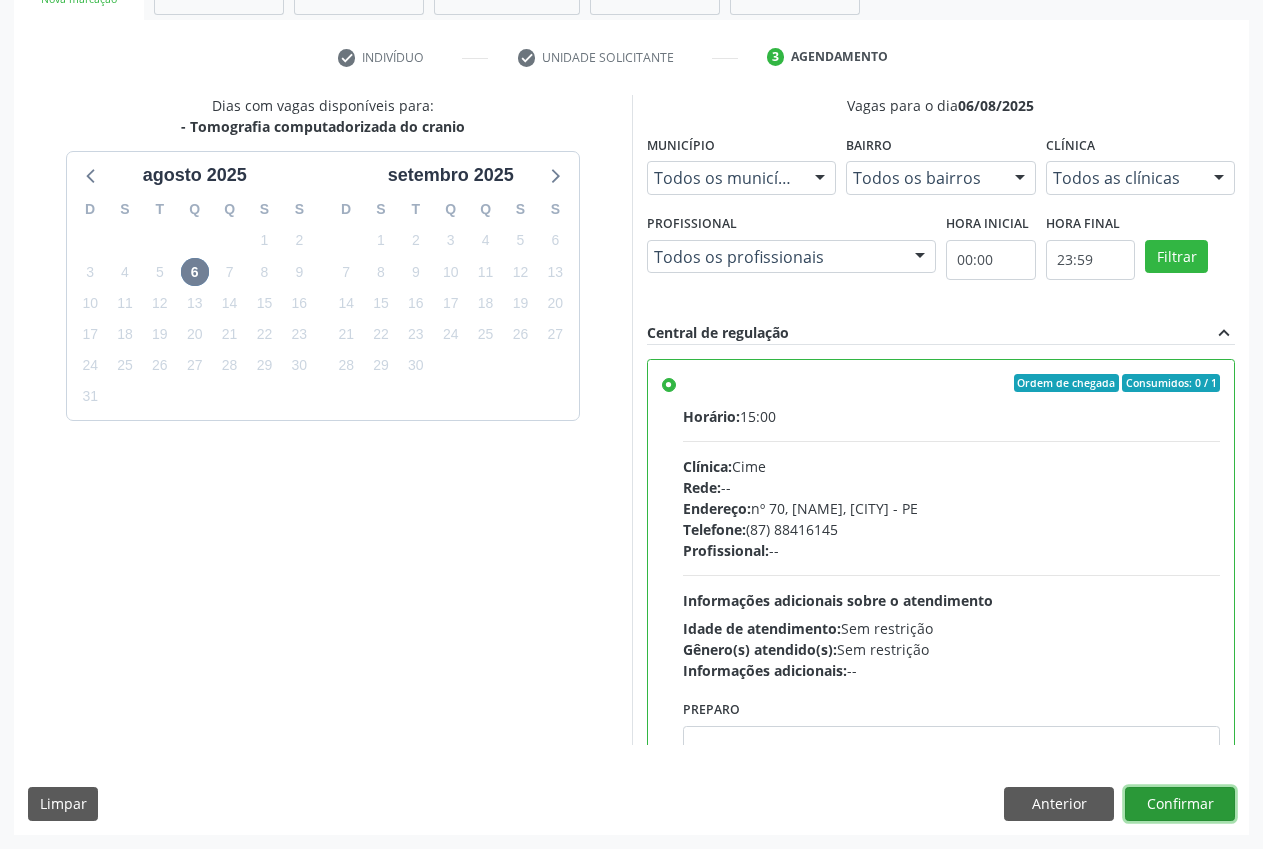 click on "Confirmar" at bounding box center [1180, 804] 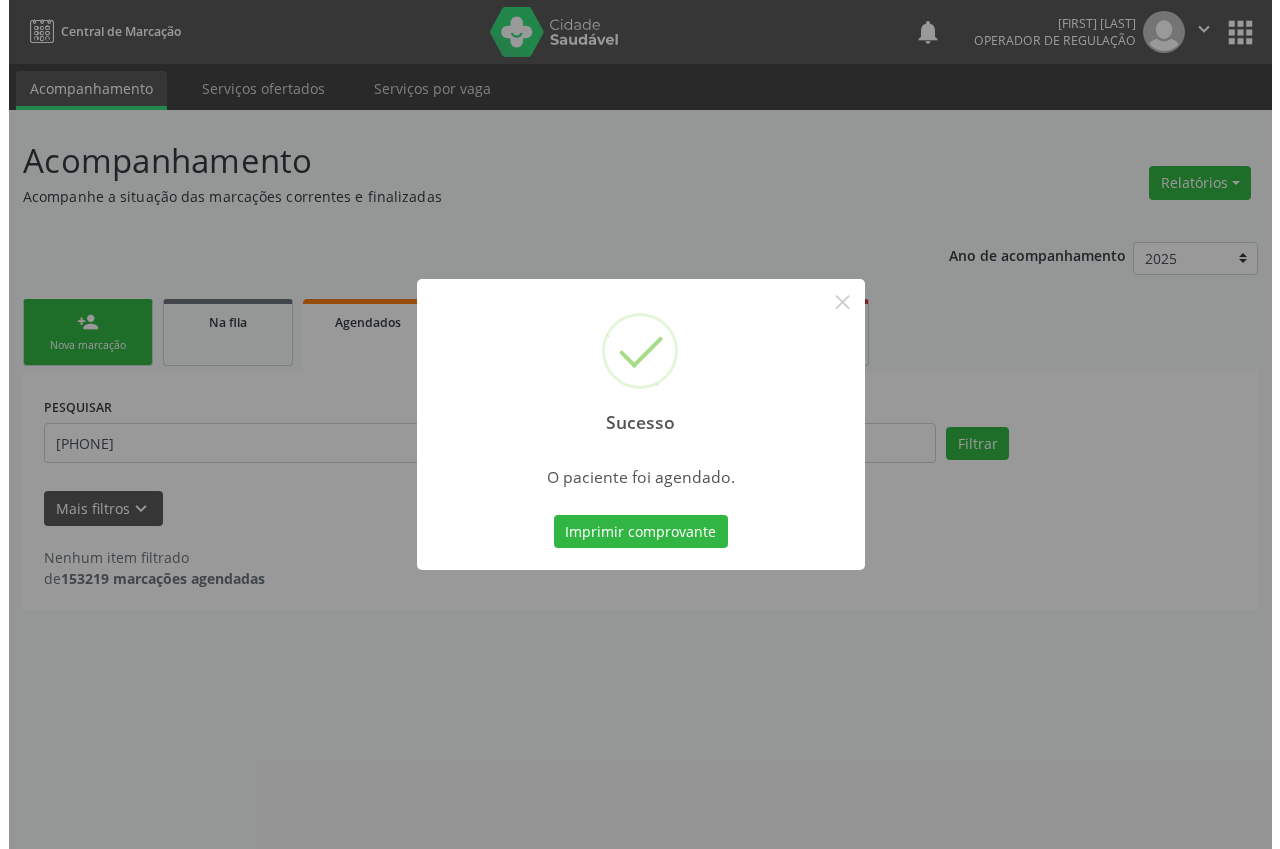 scroll, scrollTop: 0, scrollLeft: 0, axis: both 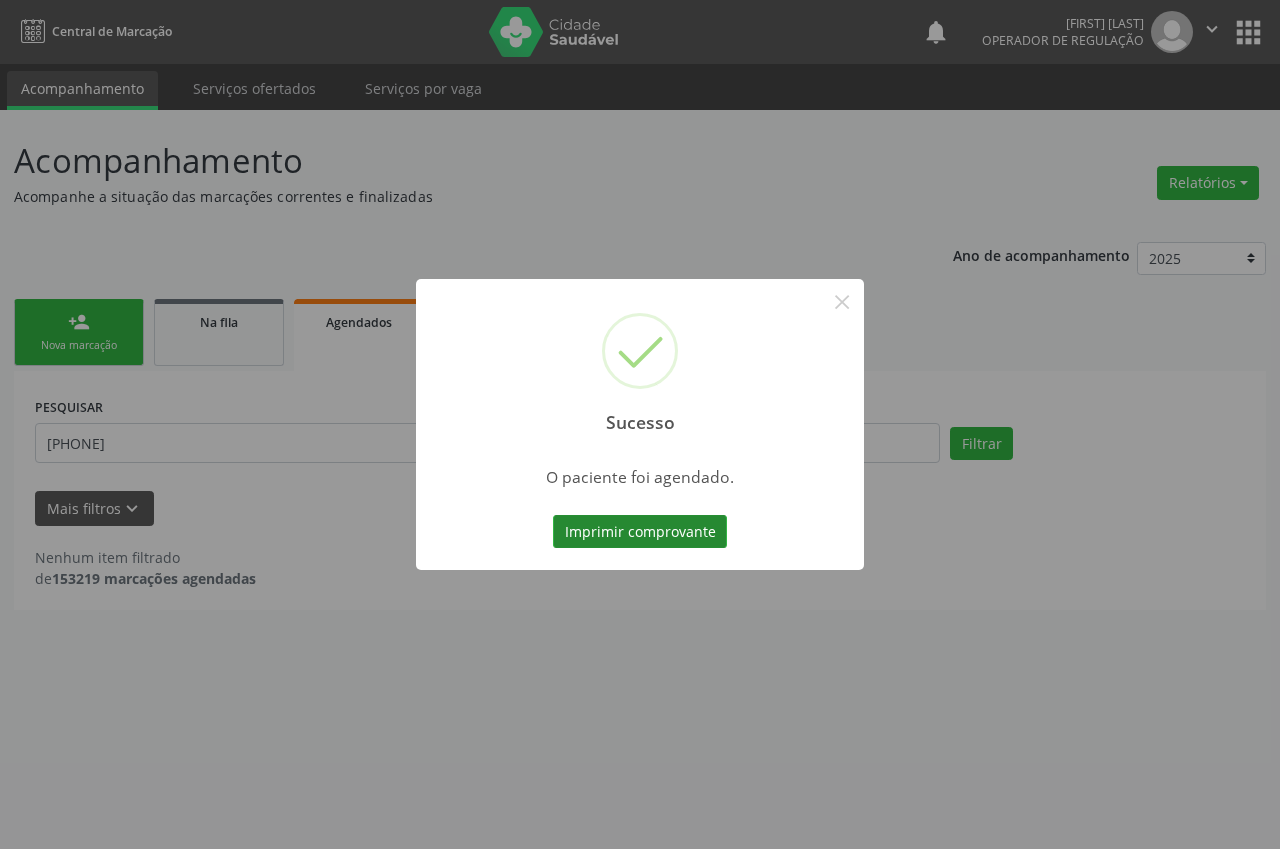 click on "Imprimir comprovante" at bounding box center (640, 532) 